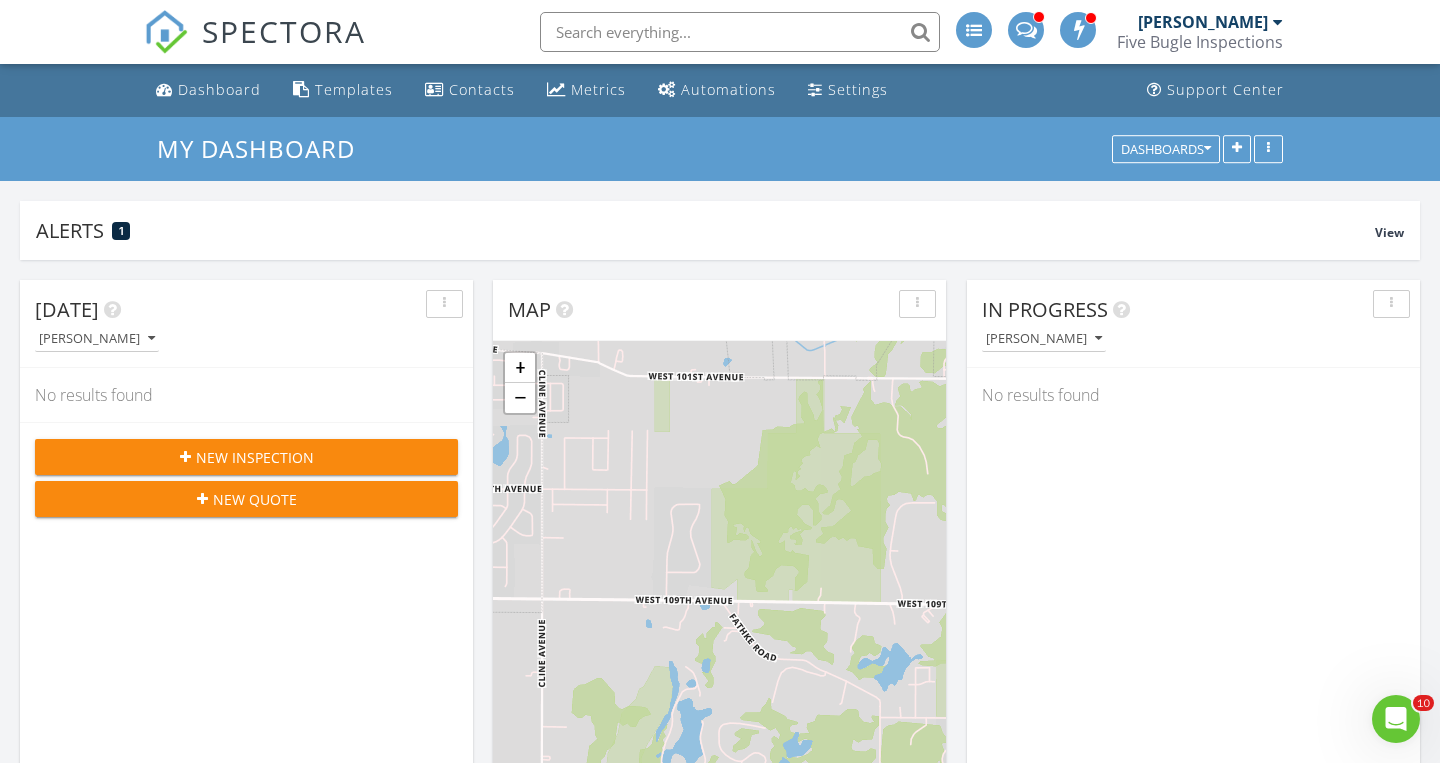 scroll, scrollTop: 0, scrollLeft: 0, axis: both 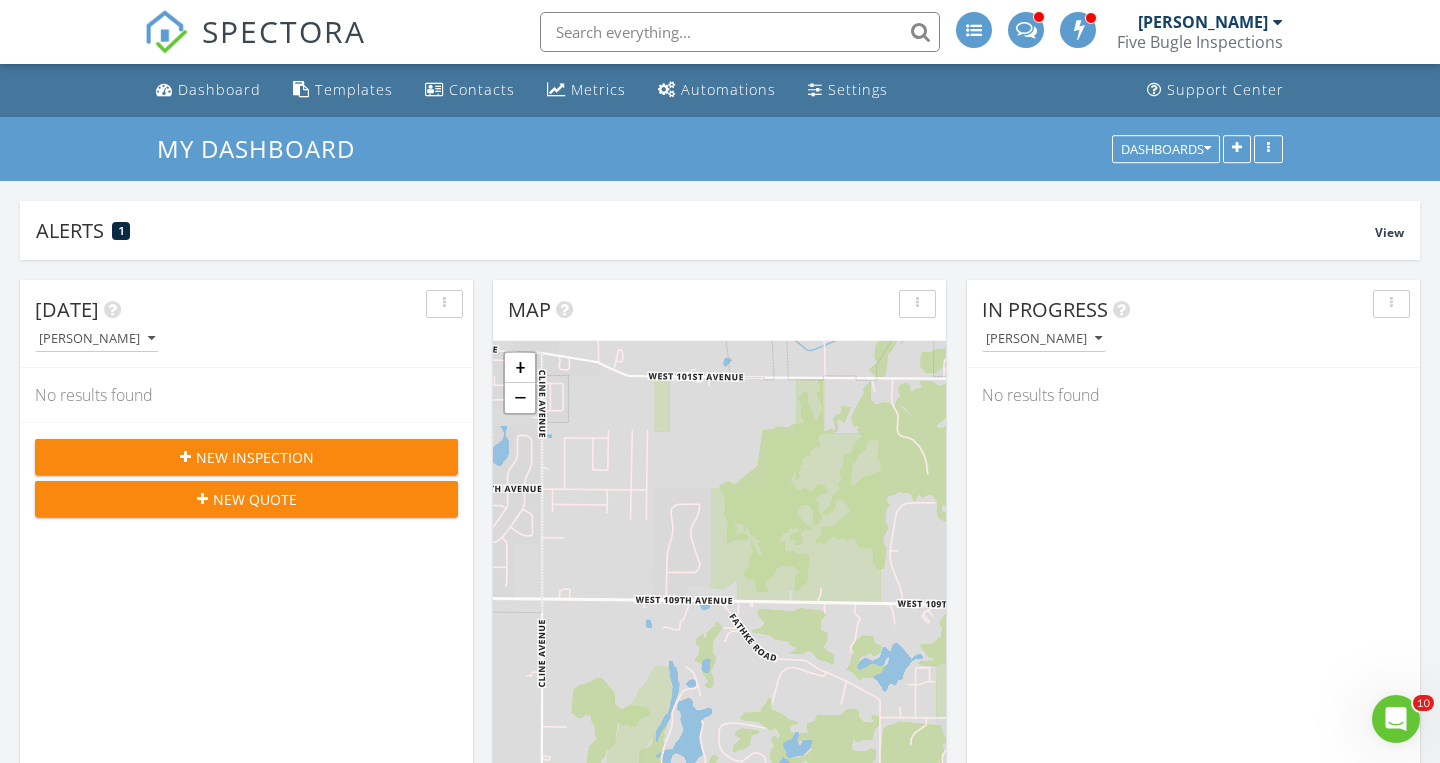 click on "New Inspection" at bounding box center [255, 457] 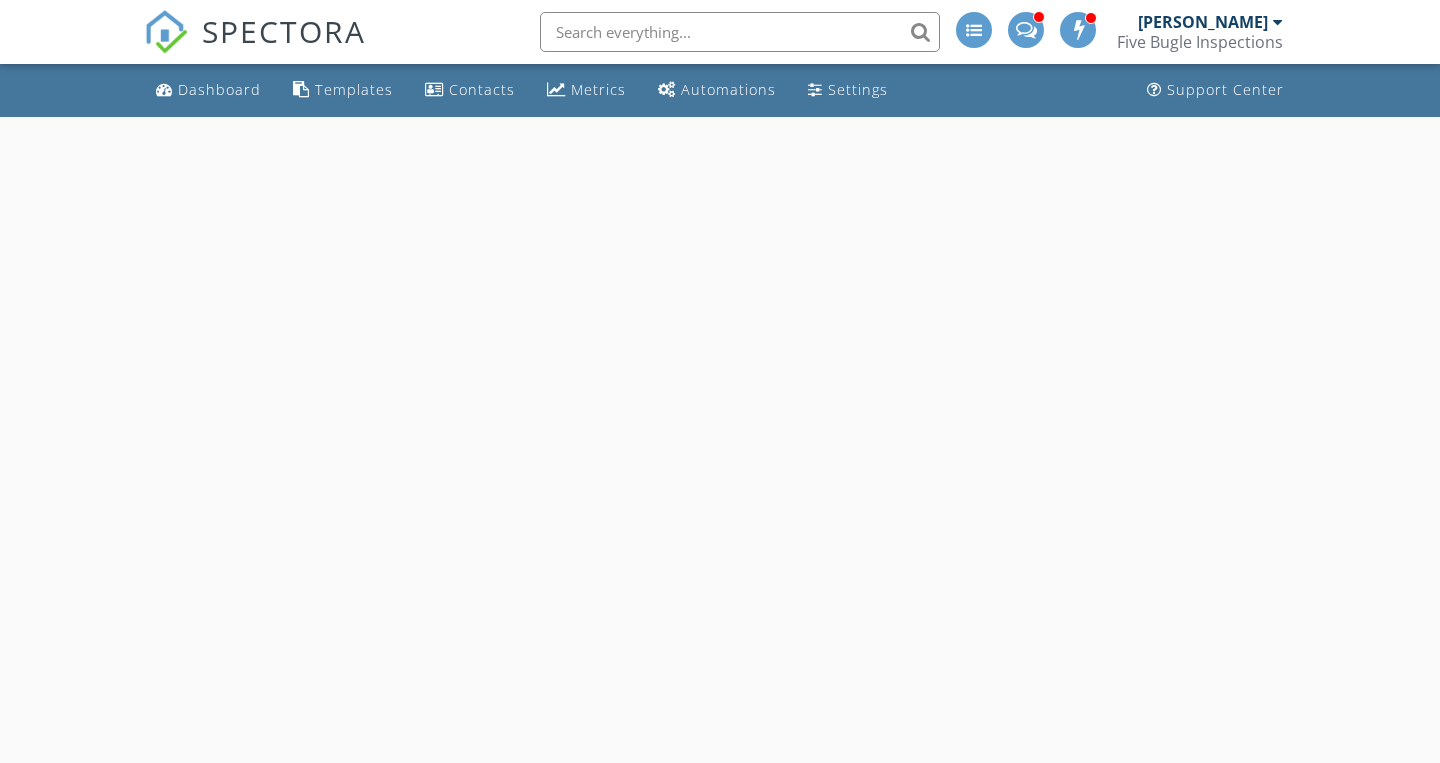 select on "6" 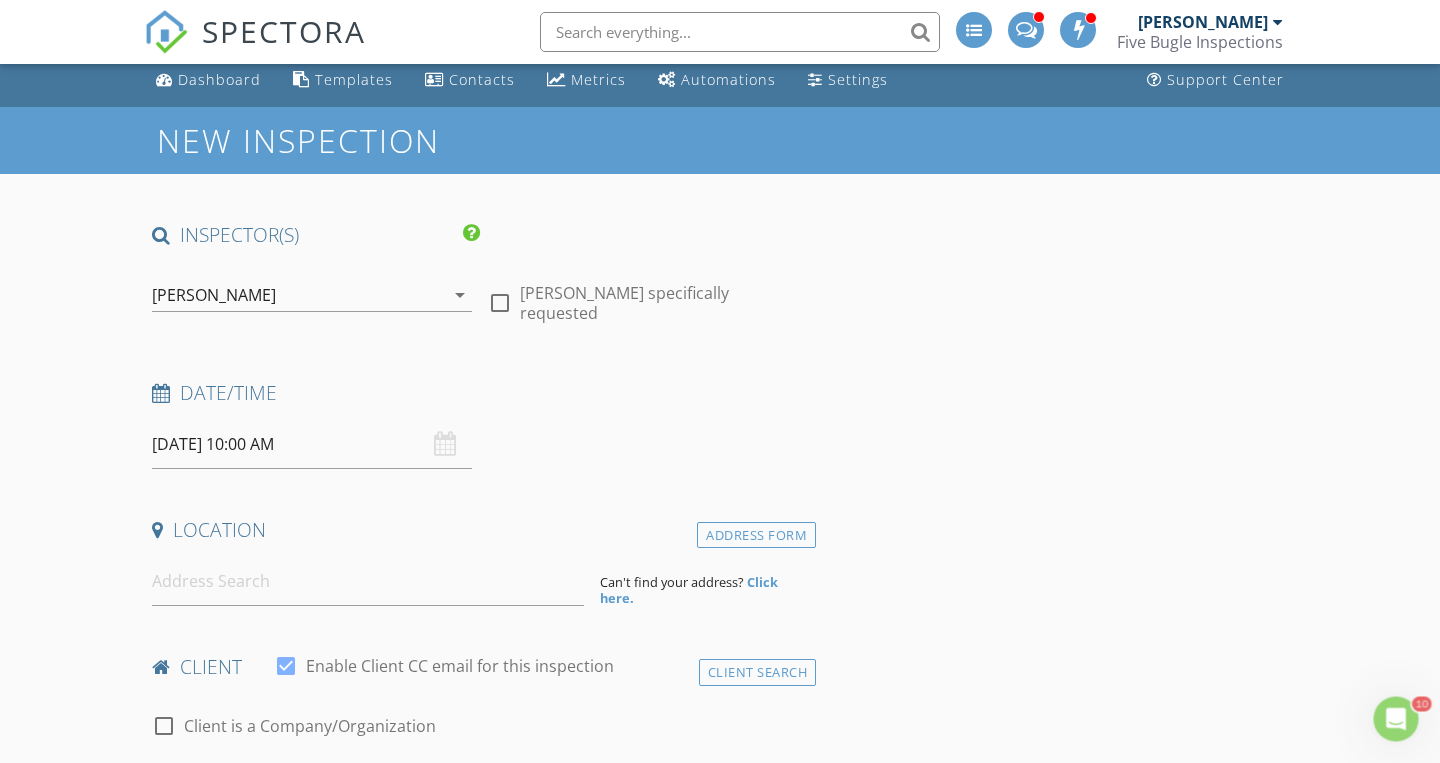 scroll, scrollTop: 0, scrollLeft: 0, axis: both 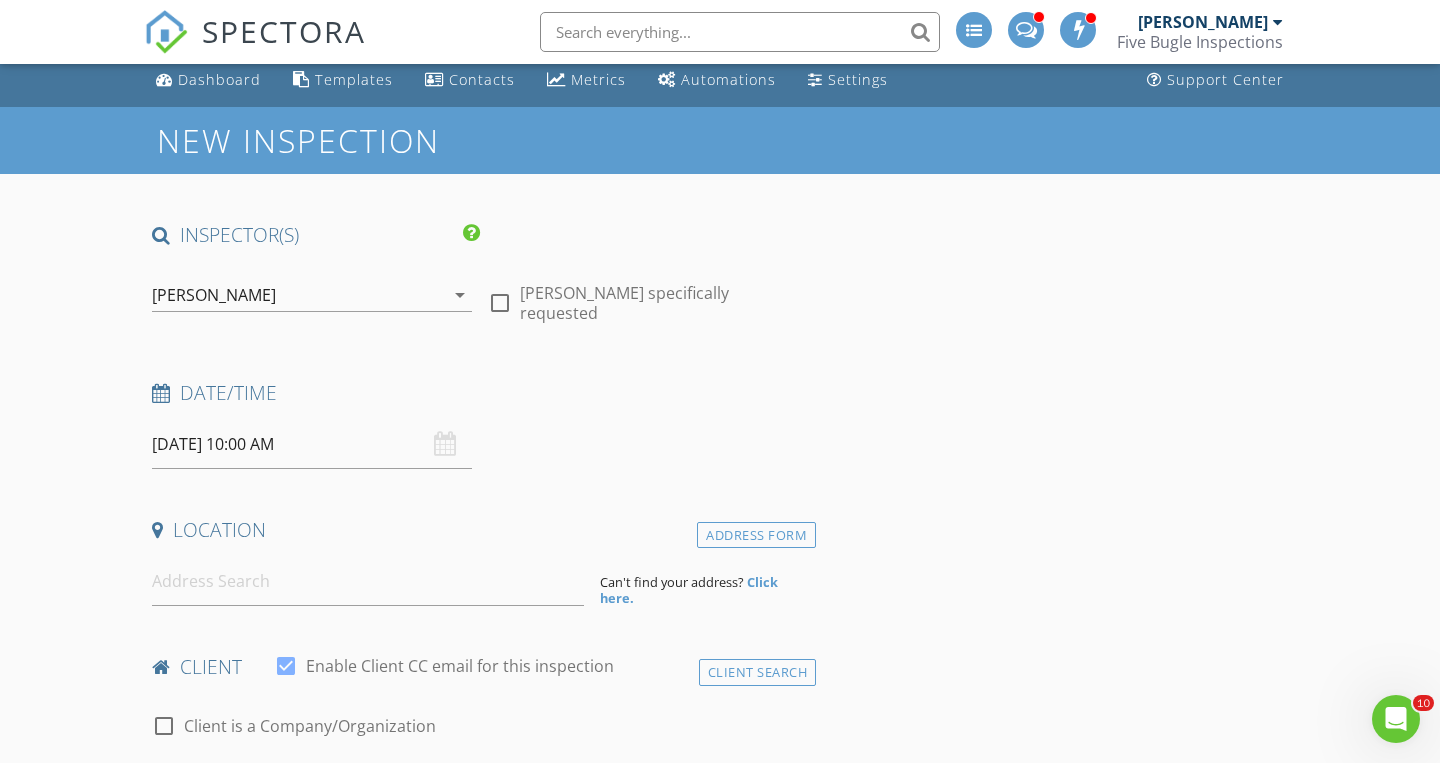 click on "07/12/2025 10:00 AM" at bounding box center (312, 444) 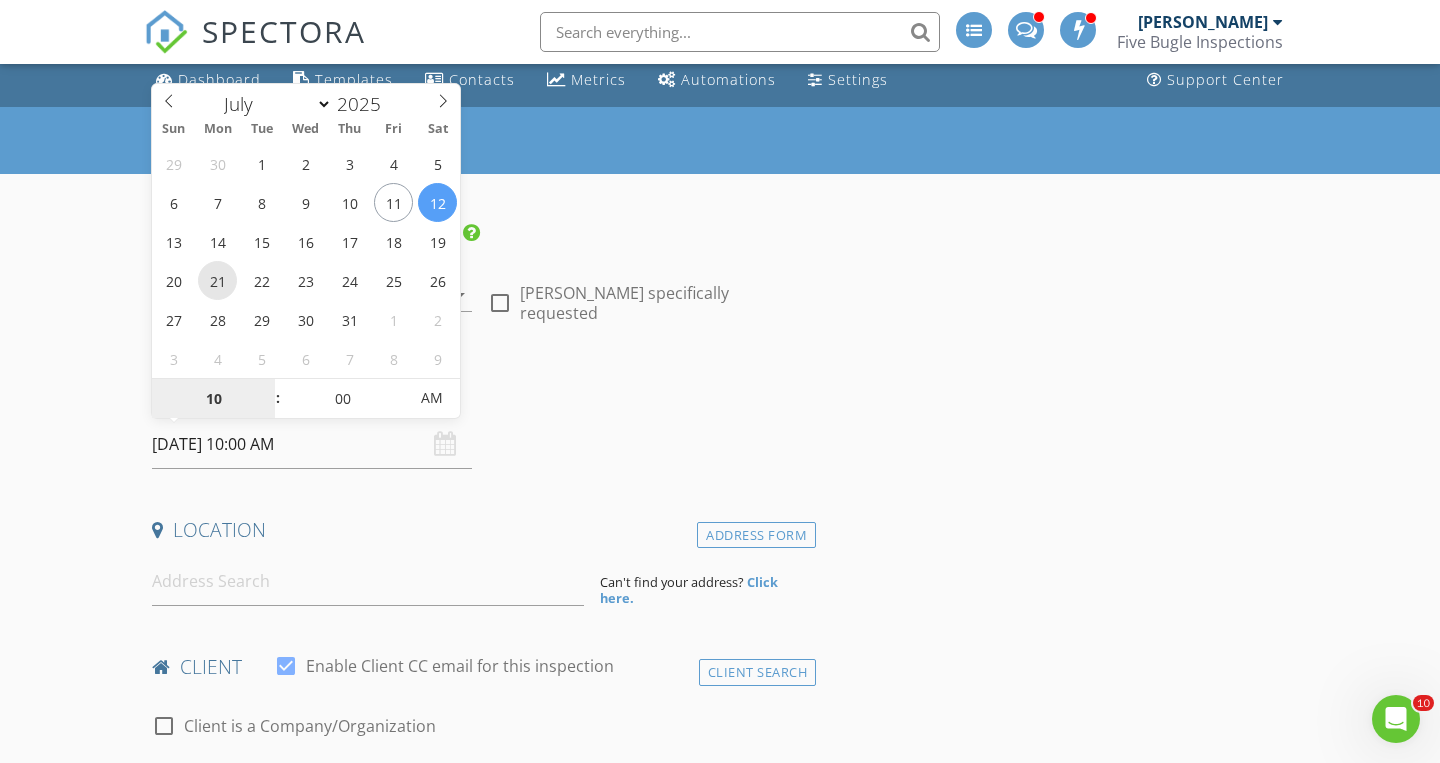 type on "07/21/2025 10:00 AM" 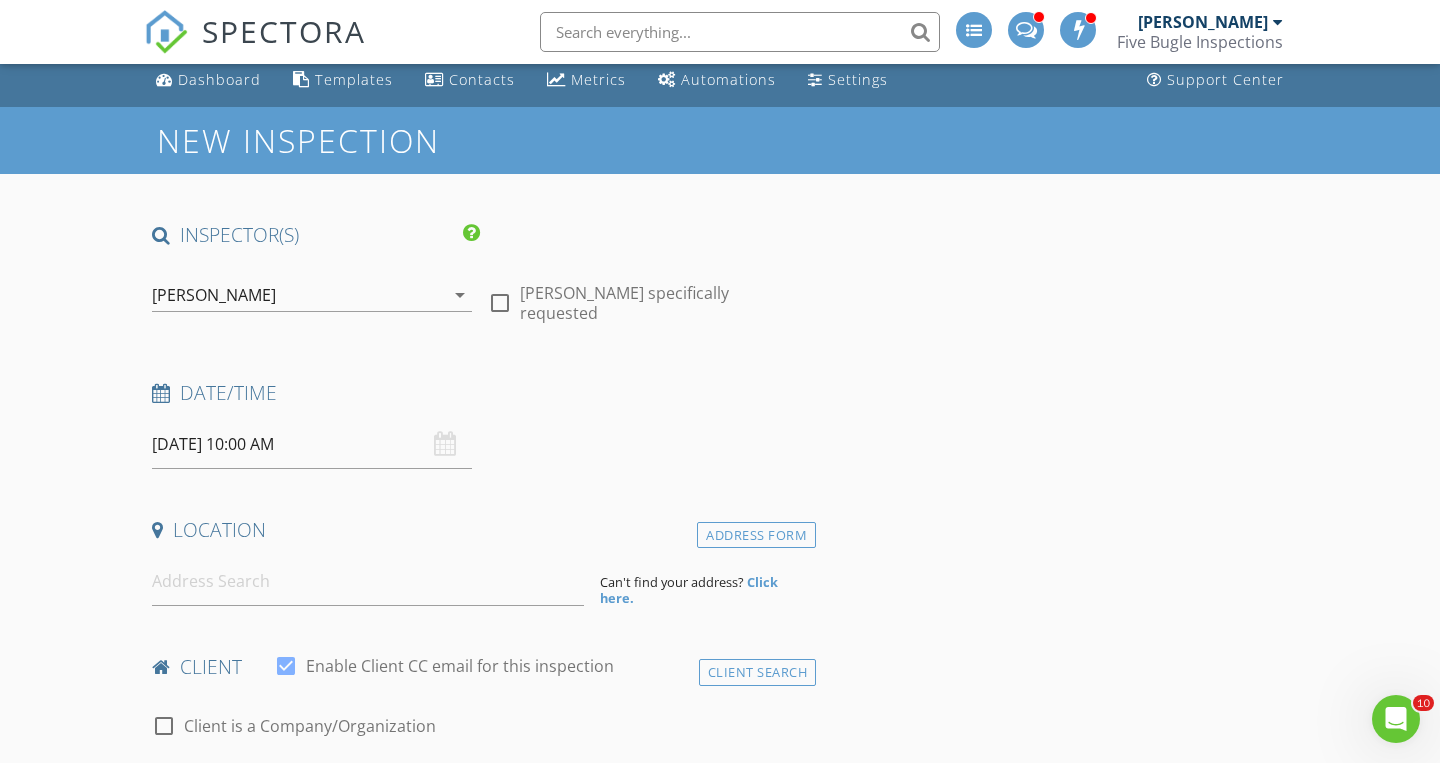 click on "Date/Time
07/21/2025 10:00 AM" at bounding box center [480, 424] 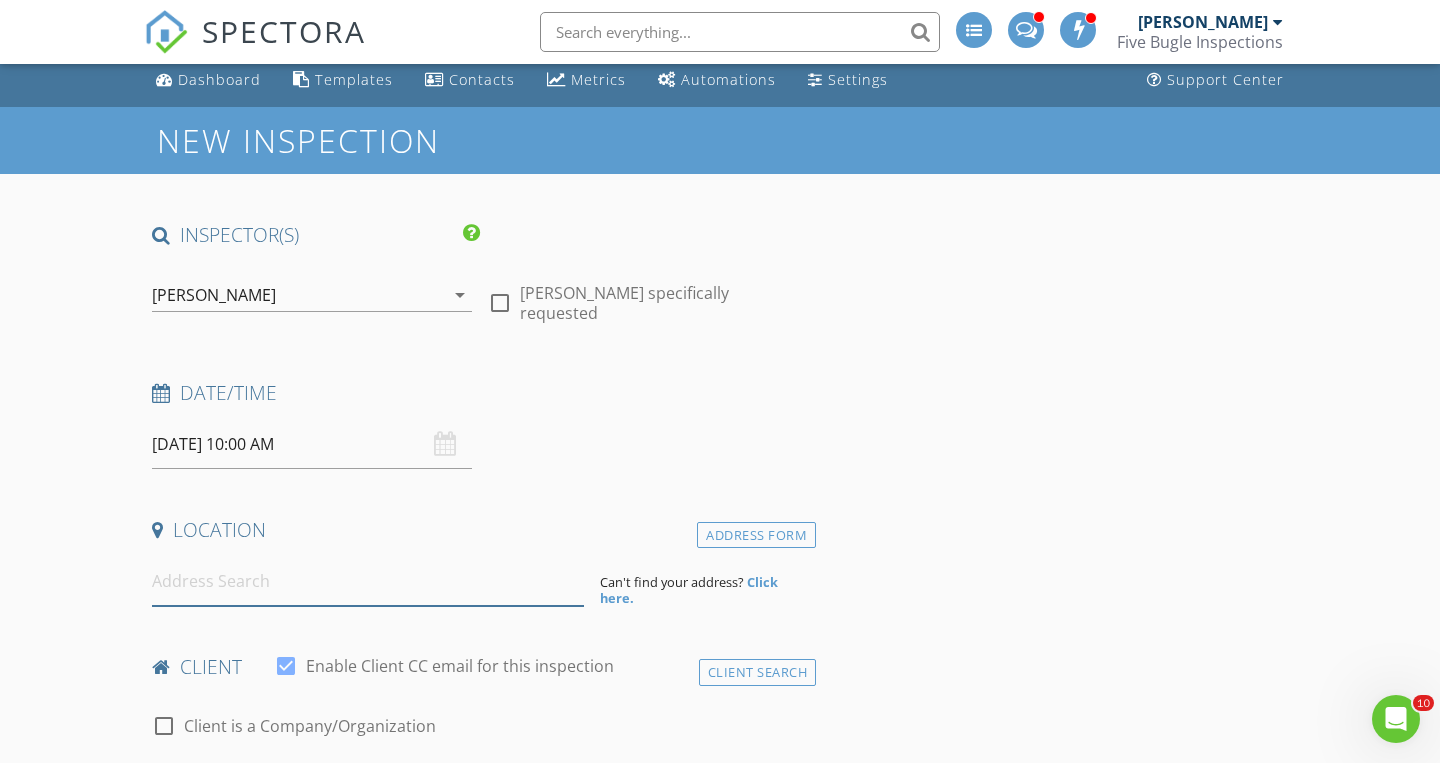 click at bounding box center (368, 581) 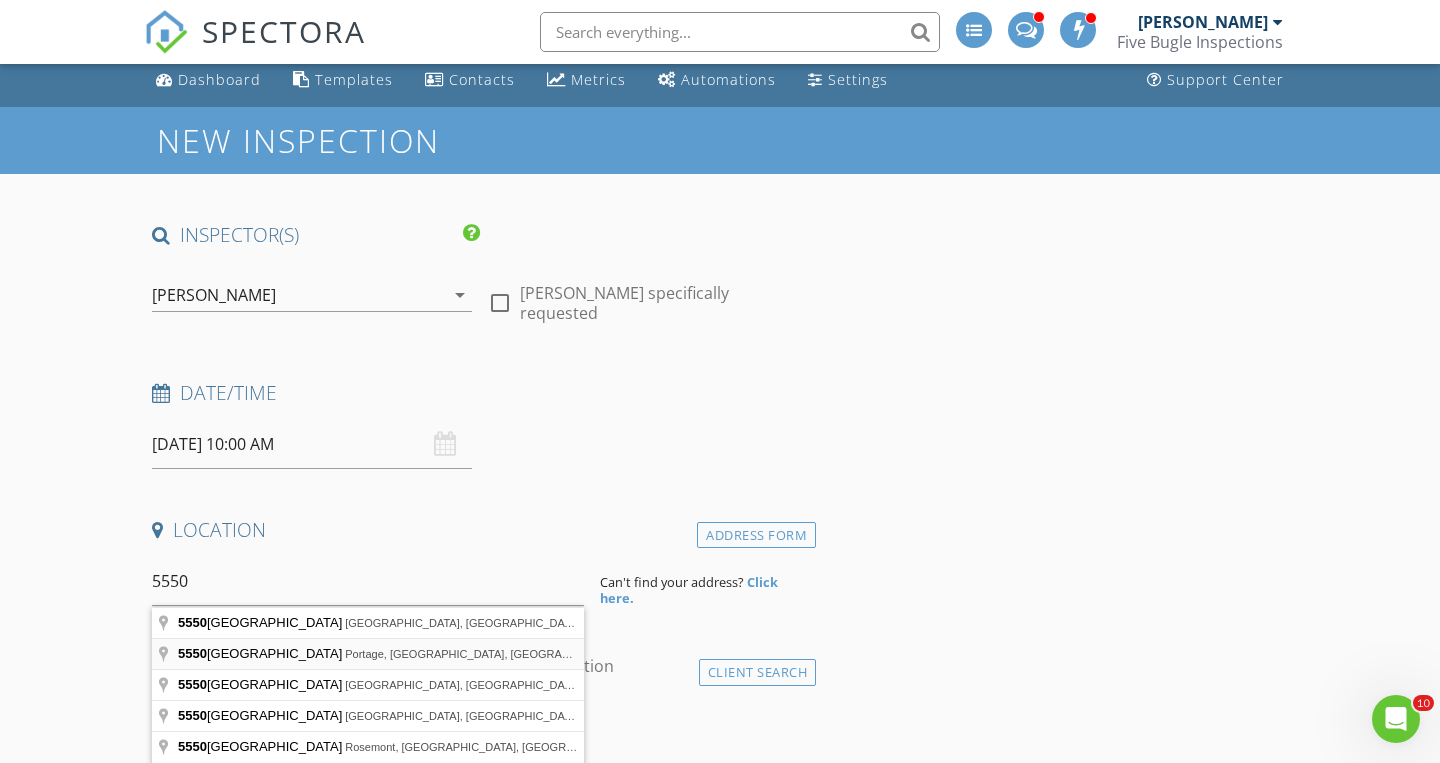 type on "5550 Evergreen Avenue, Portage, IN, USA" 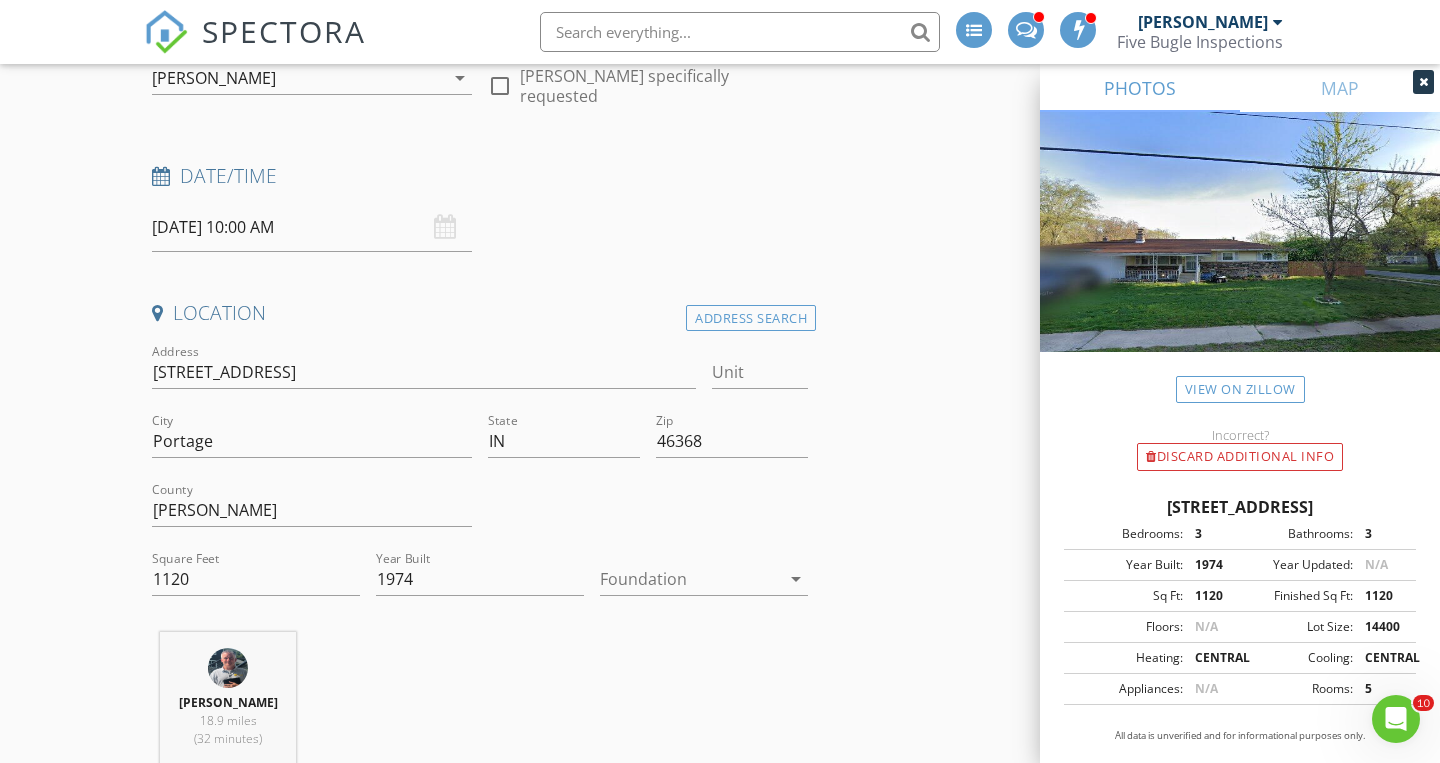 scroll, scrollTop: 254, scrollLeft: 0, axis: vertical 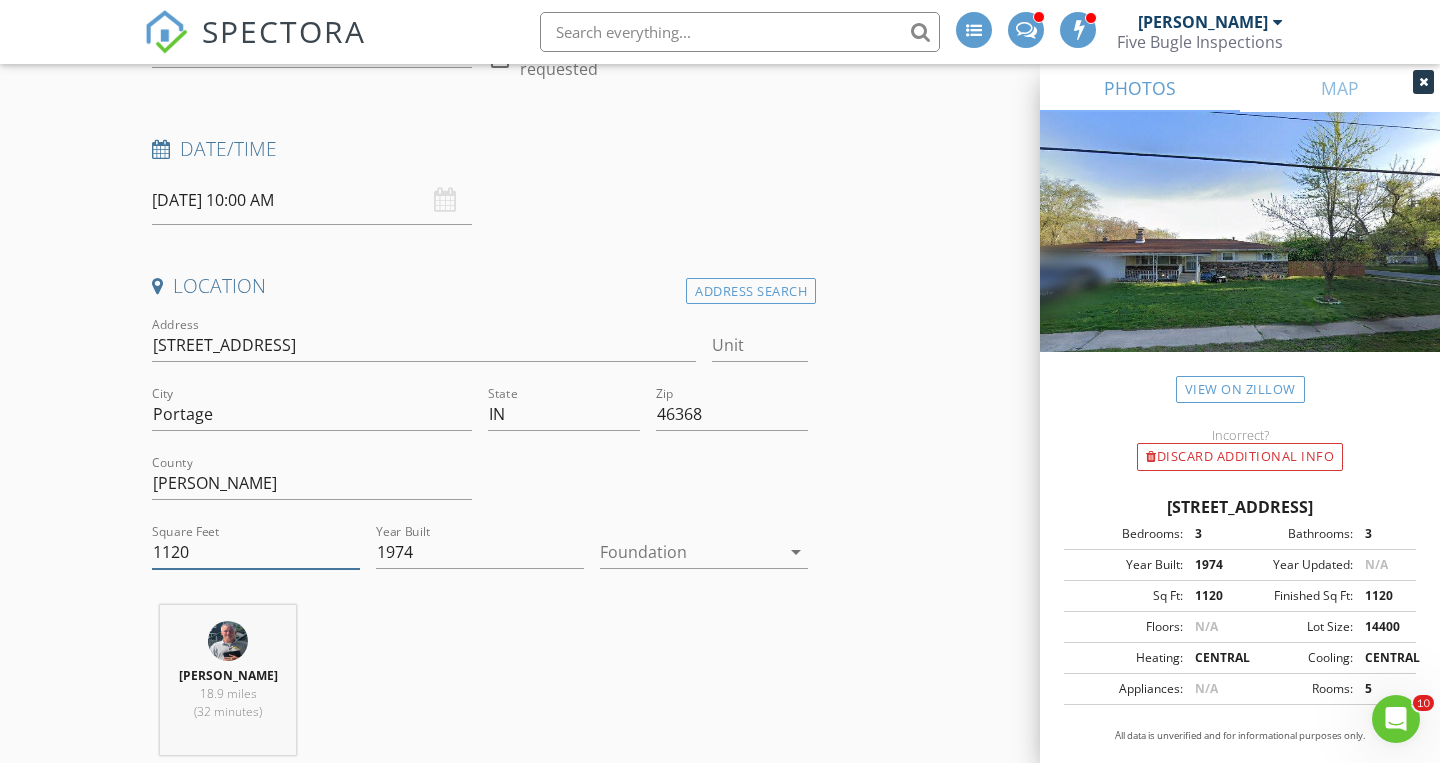 click on "1120" at bounding box center [256, 552] 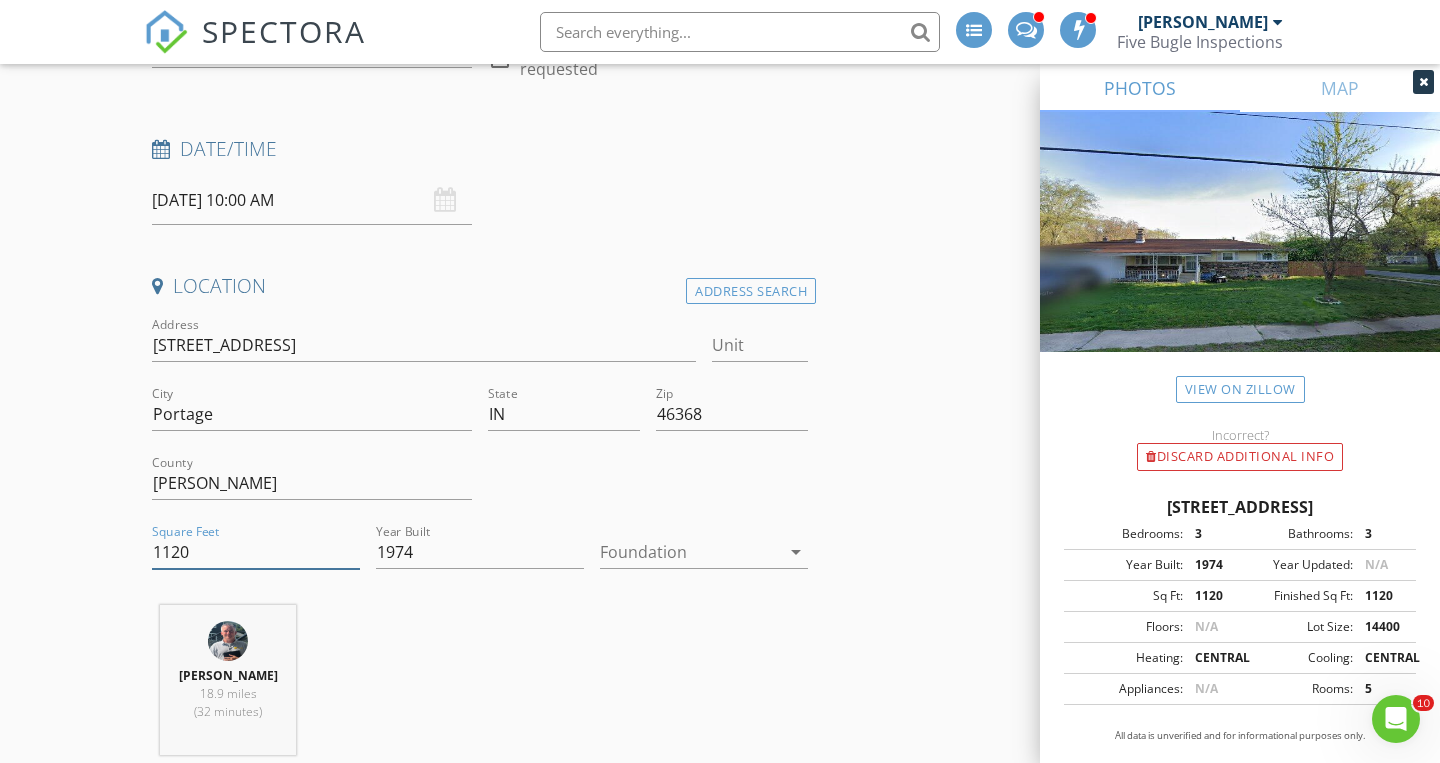 click on "1120" at bounding box center [256, 552] 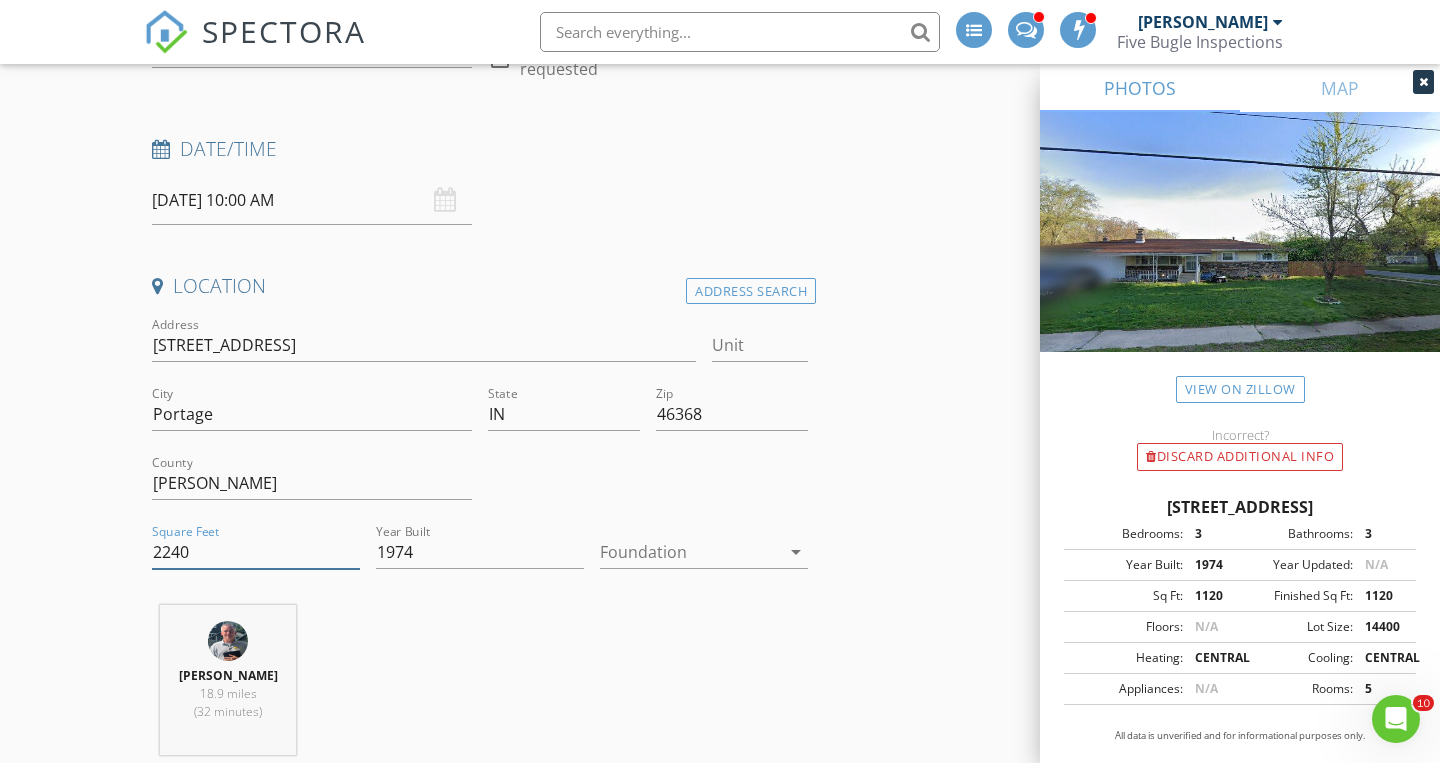 type on "2240" 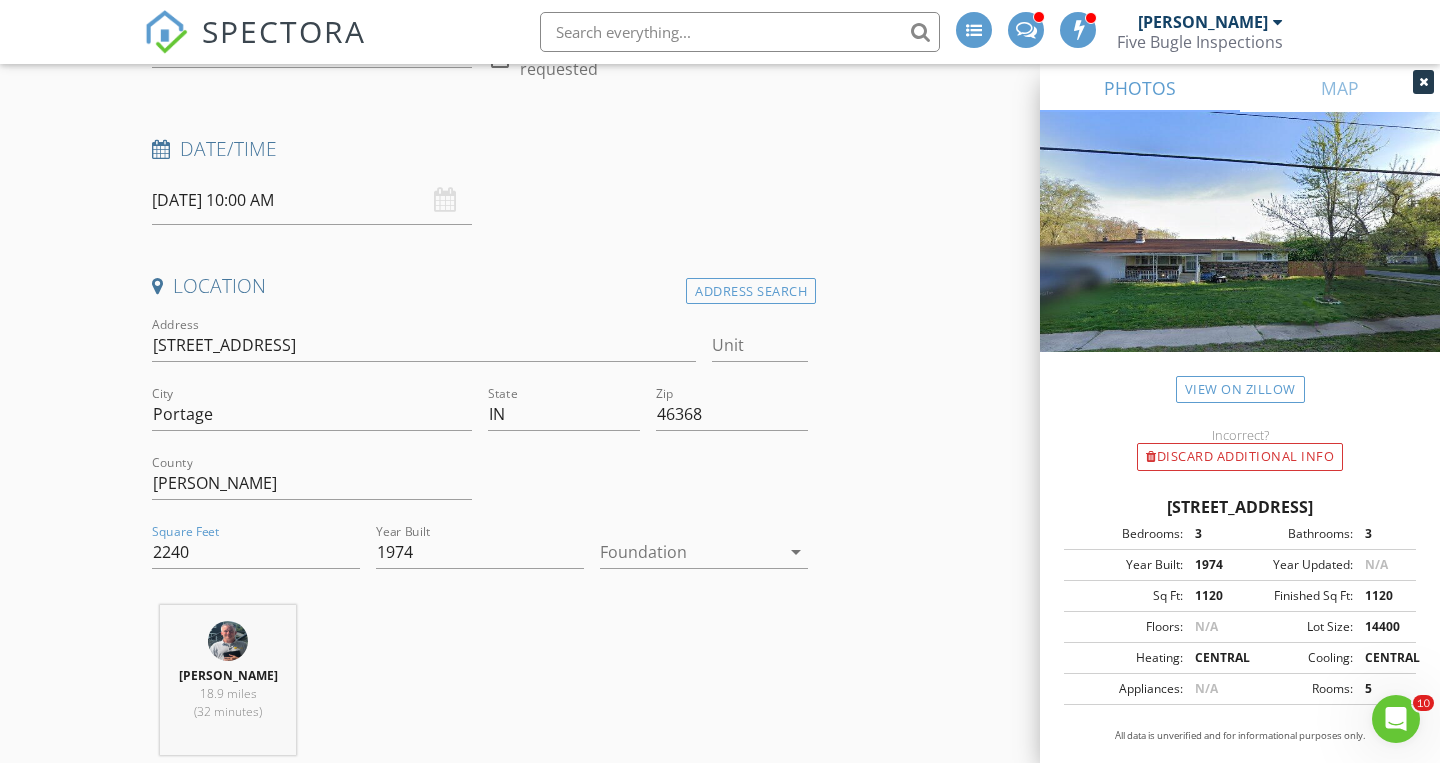 click on "Tim Tully     18.9 miles     (32 minutes)" at bounding box center (480, 688) 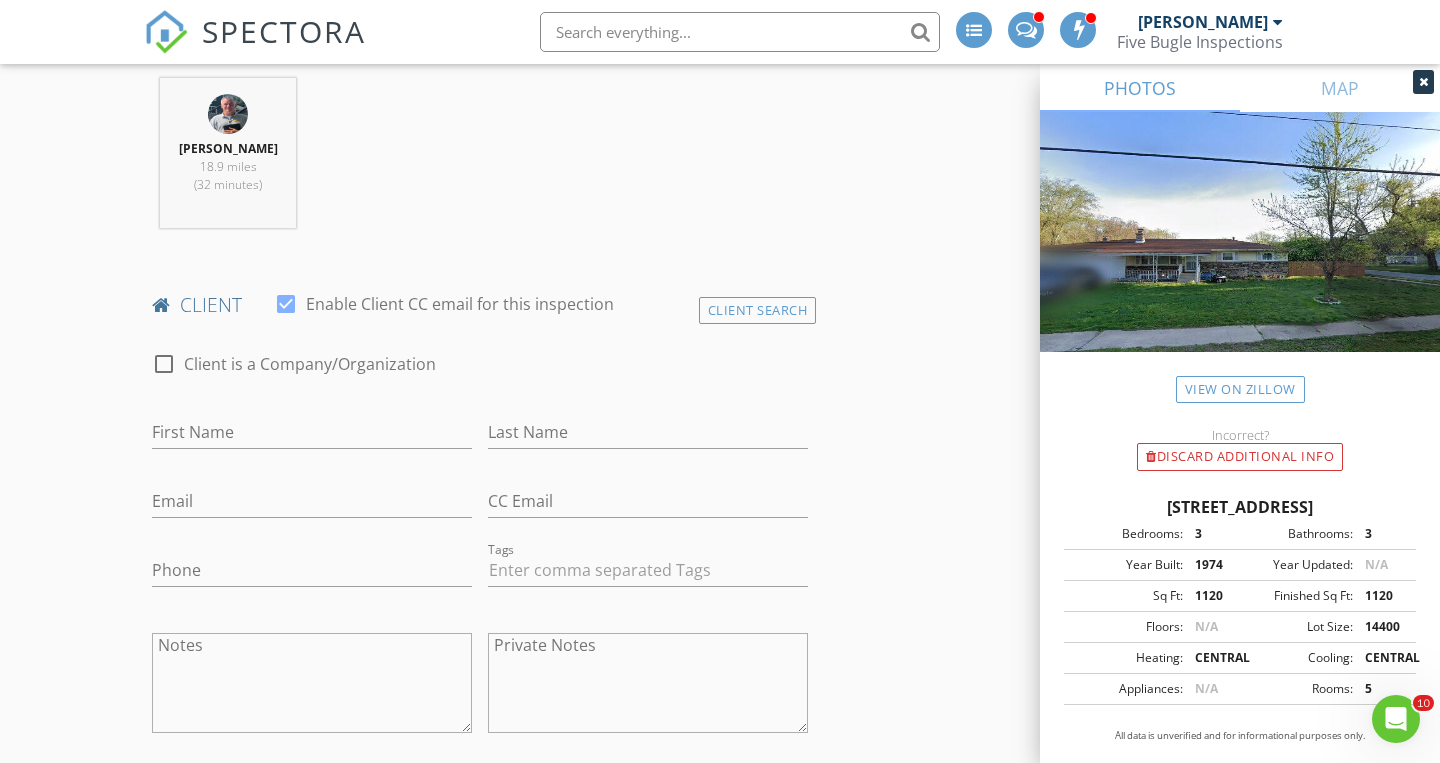 scroll, scrollTop: 817, scrollLeft: 0, axis: vertical 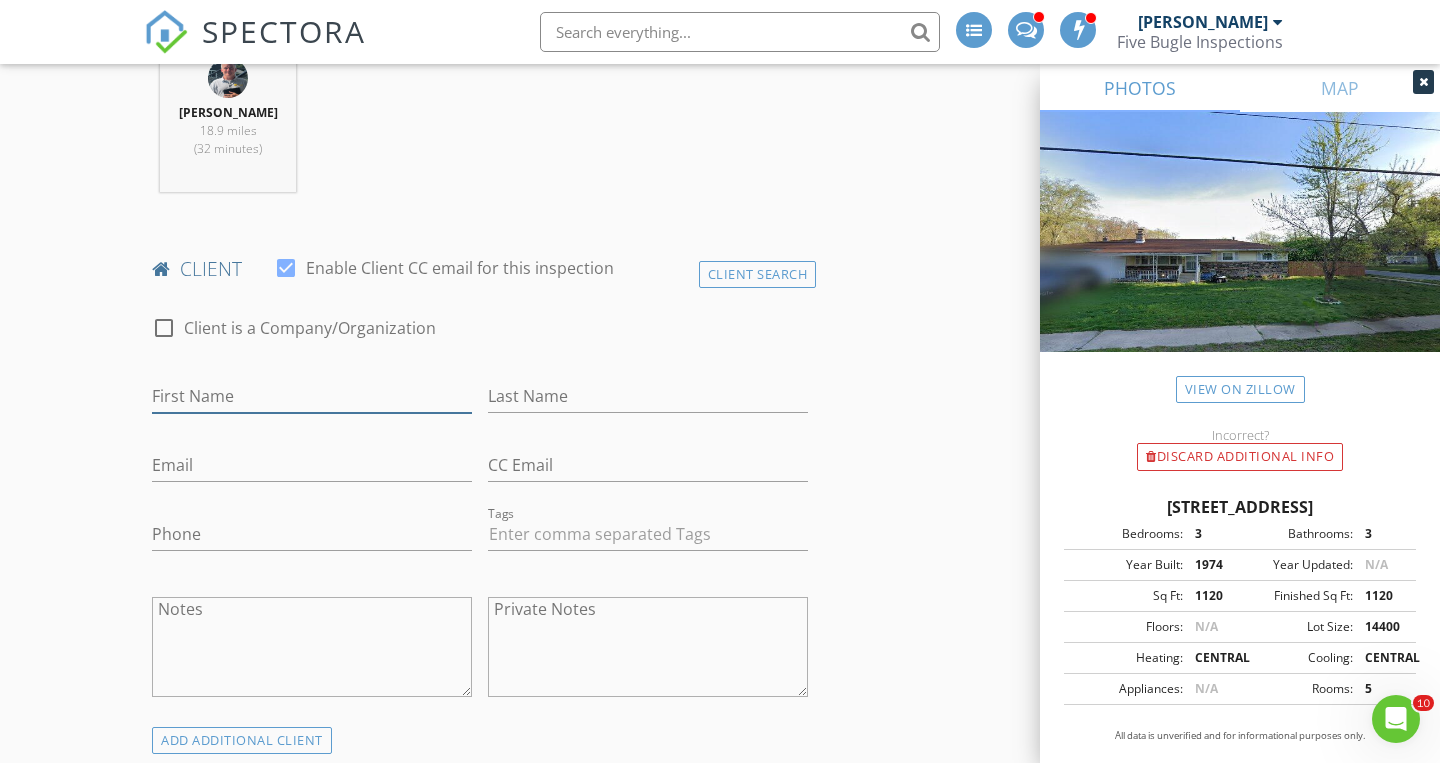 click on "First Name" at bounding box center (312, 396) 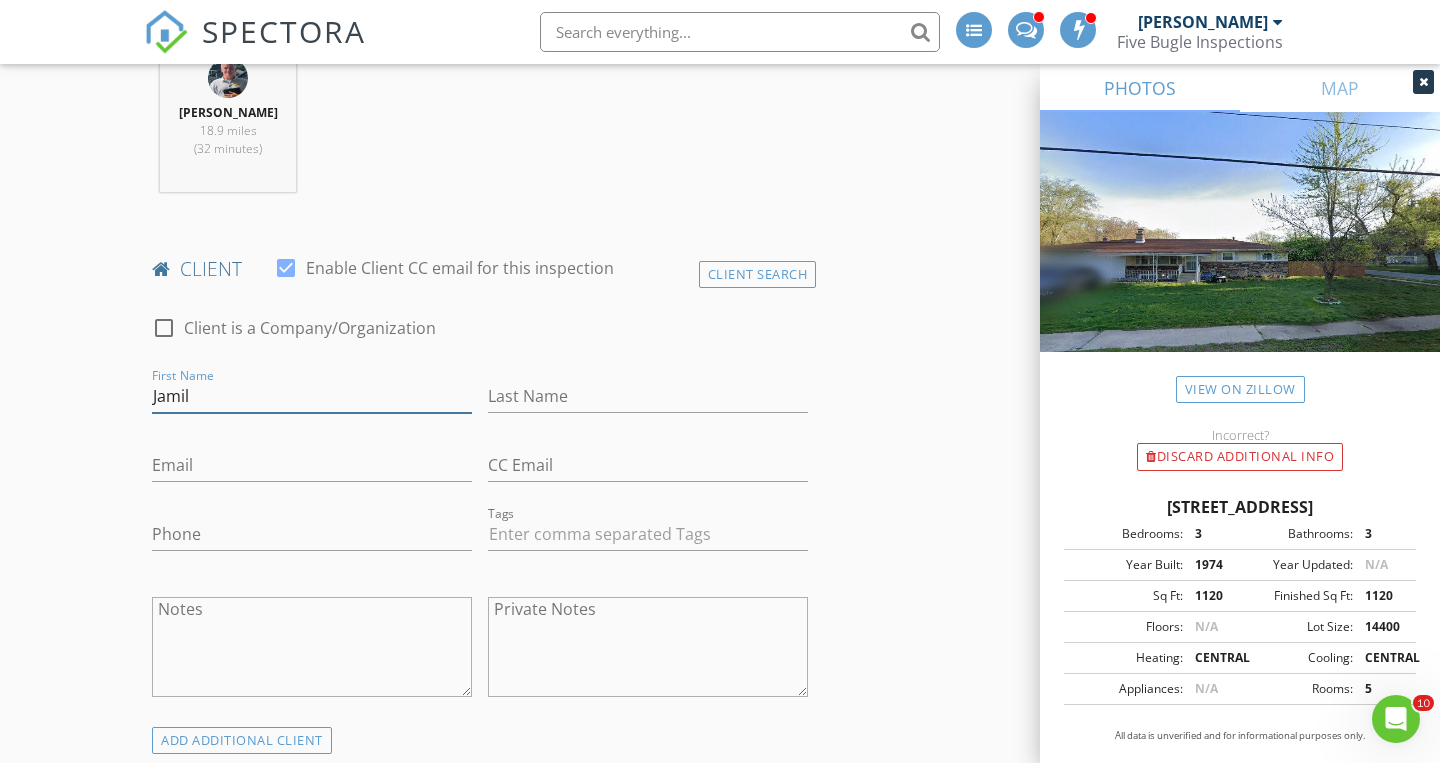 type on "Jamil" 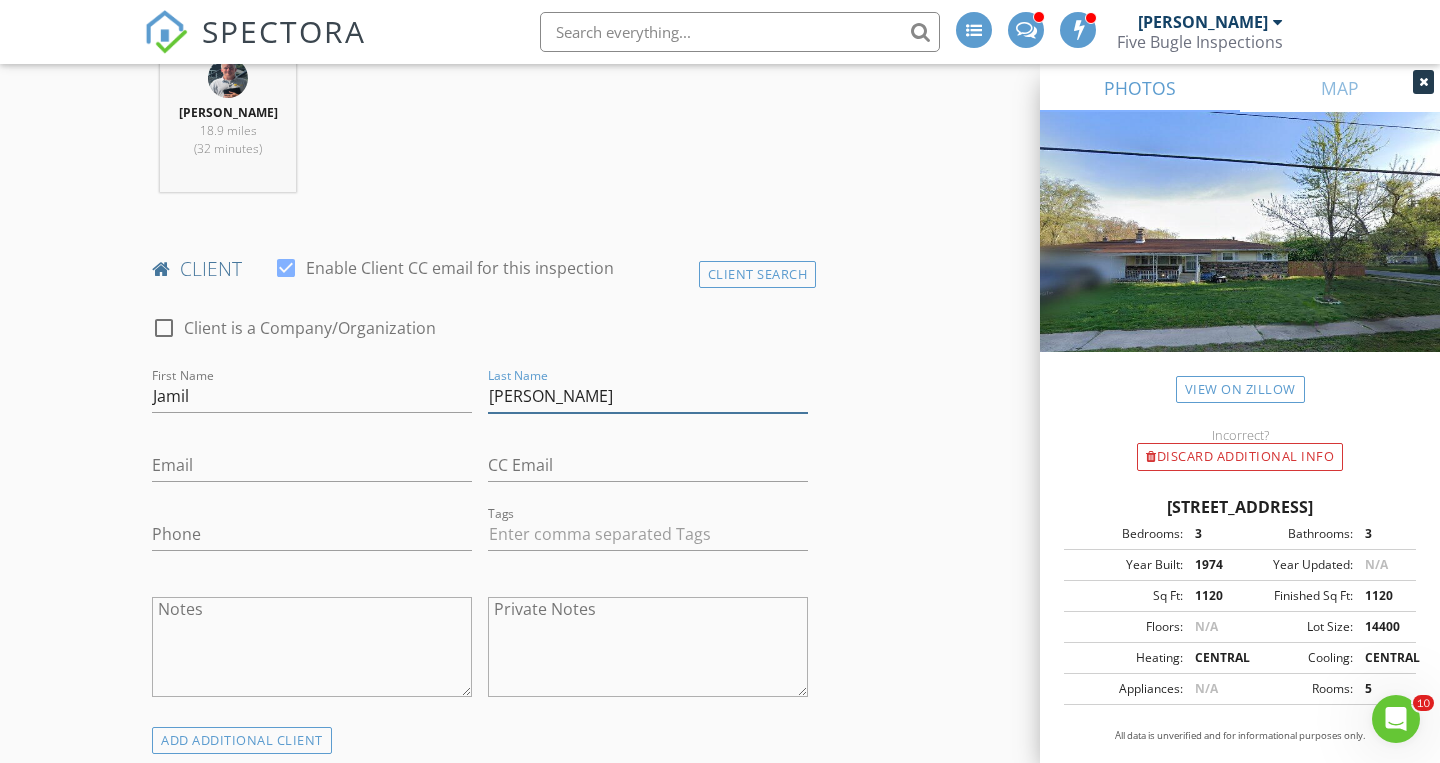 type on "[PERSON_NAME]" 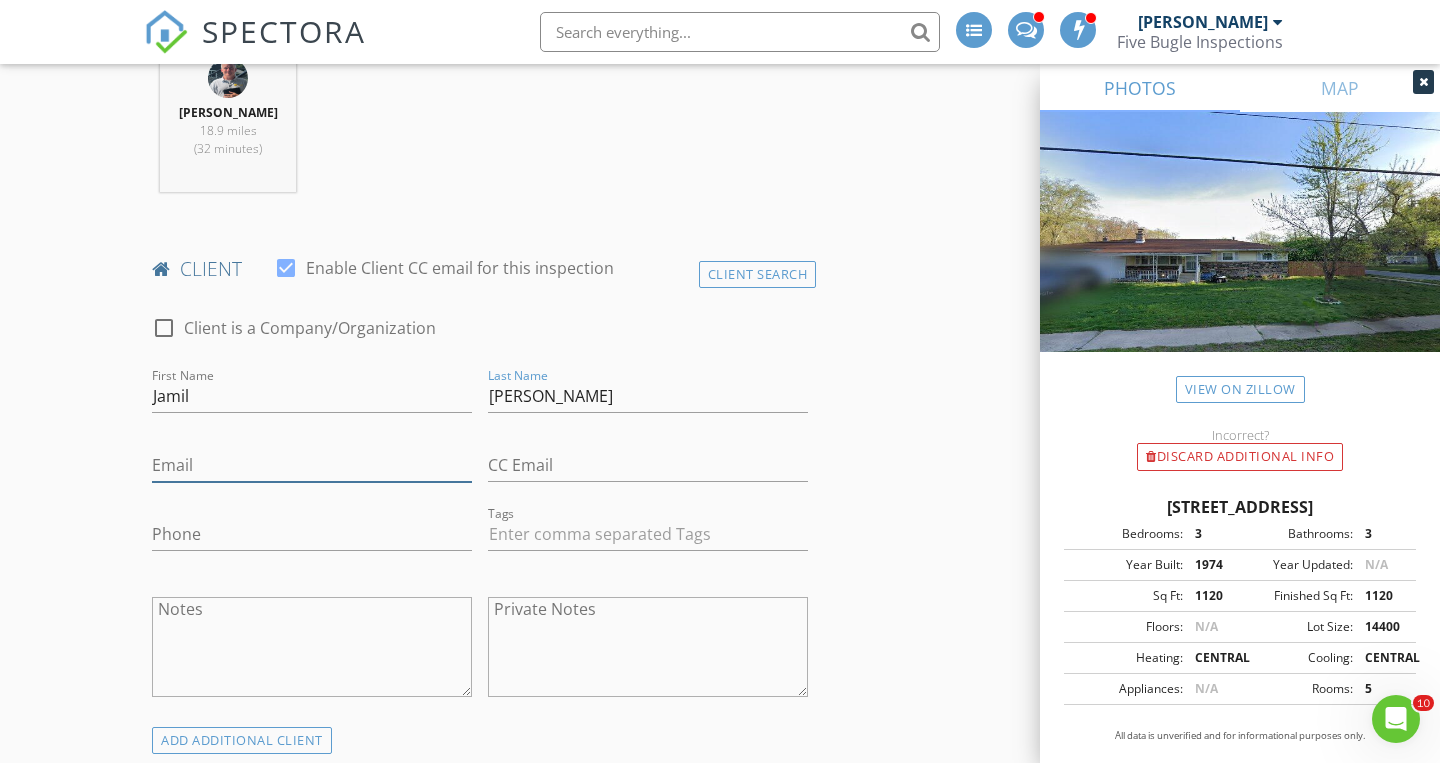 click on "Email" at bounding box center (312, 465) 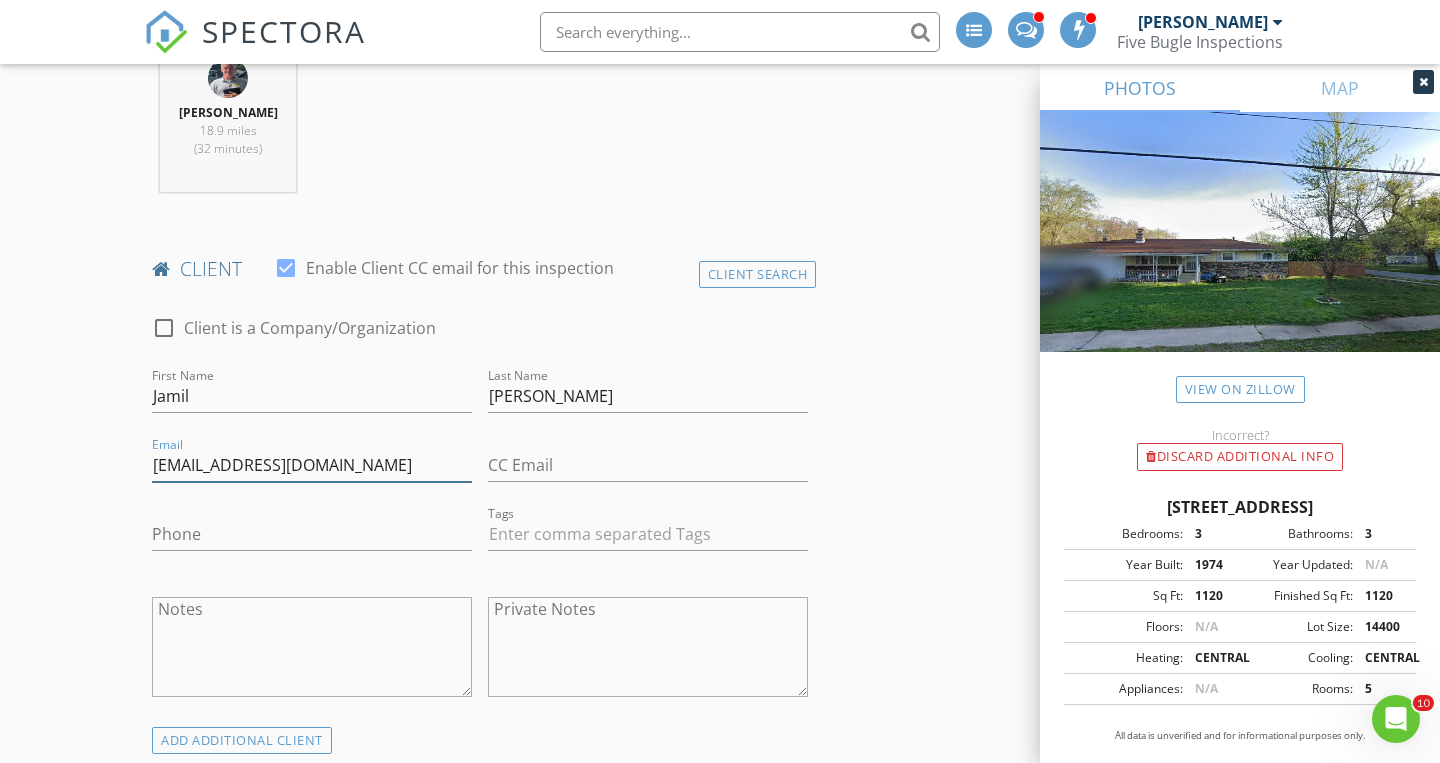 type on "[EMAIL_ADDRESS][DOMAIN_NAME]" 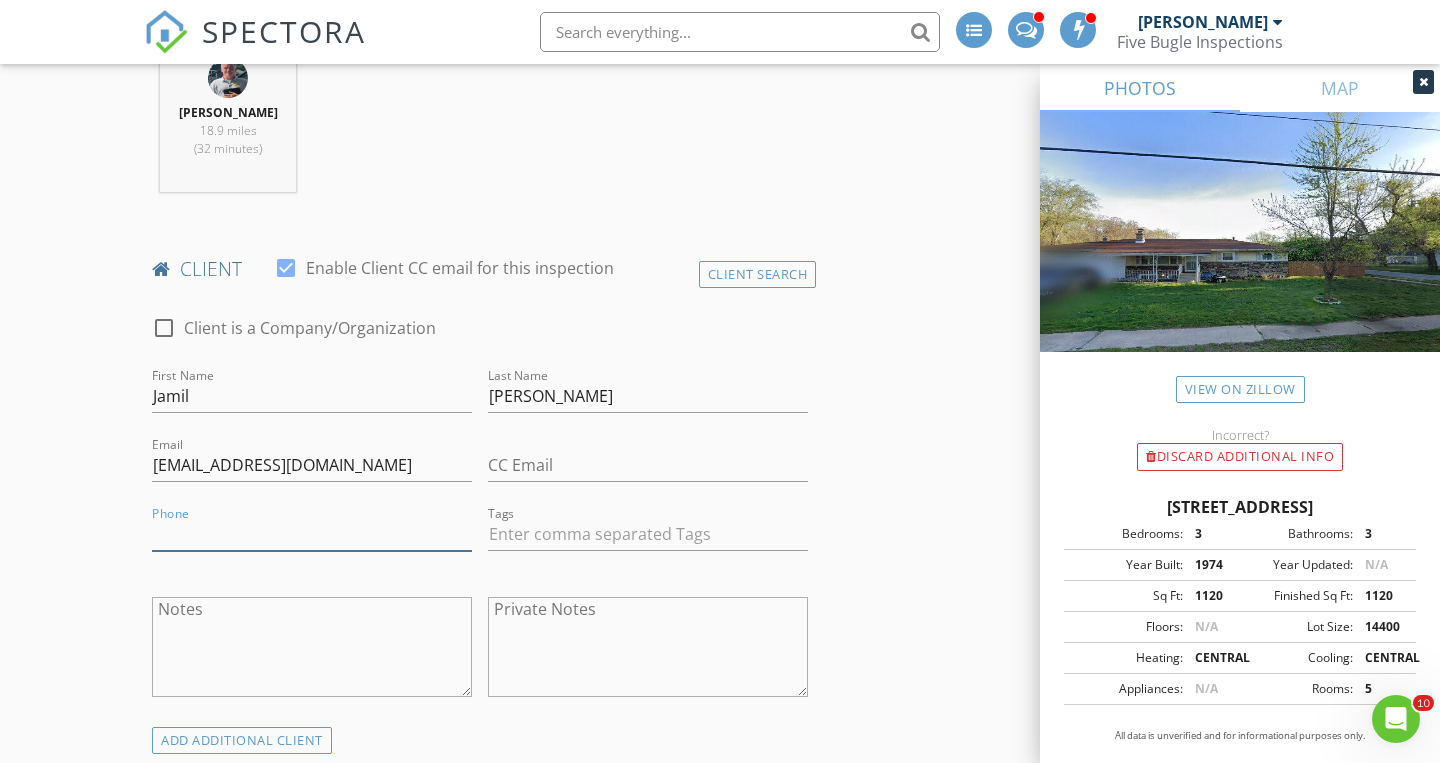 click on "Phone" at bounding box center [312, 534] 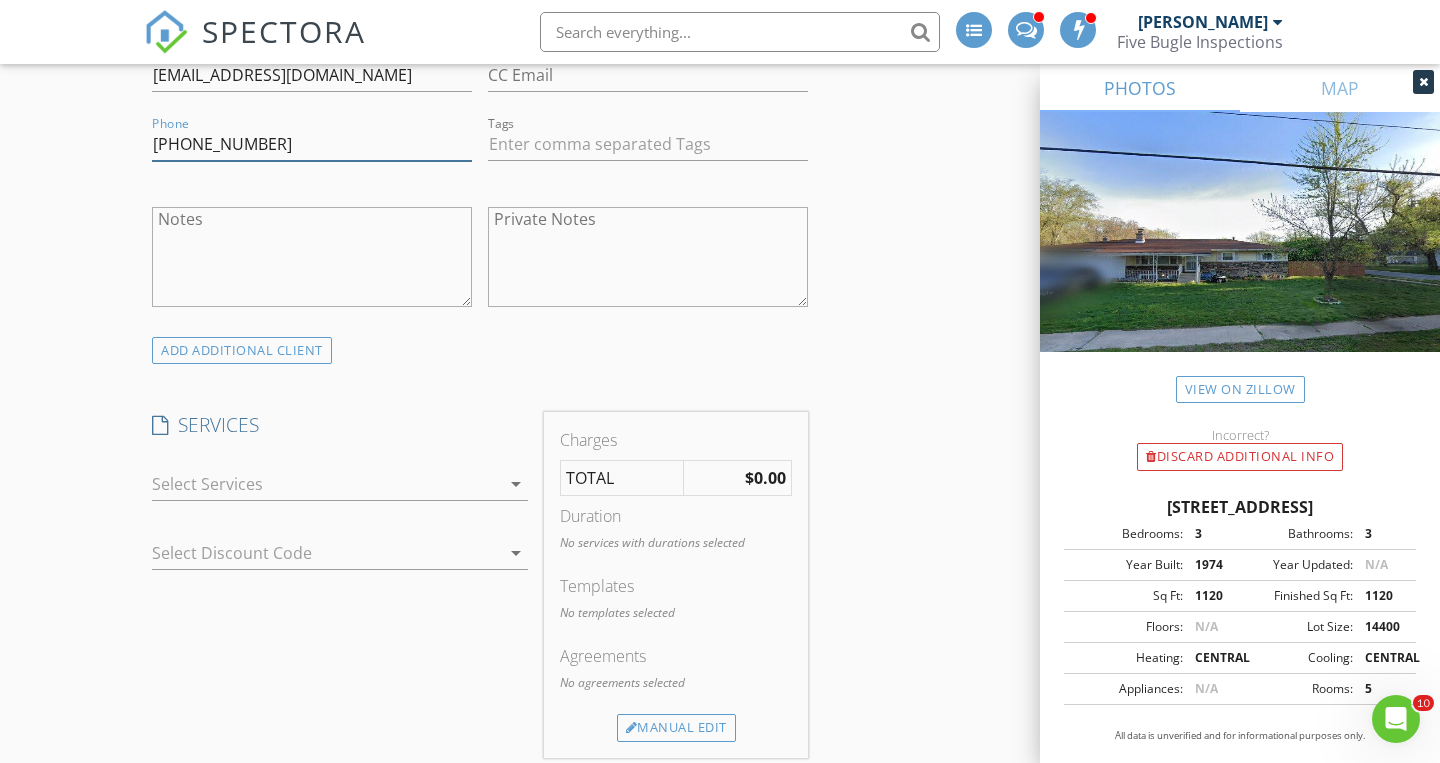 scroll, scrollTop: 1208, scrollLeft: 0, axis: vertical 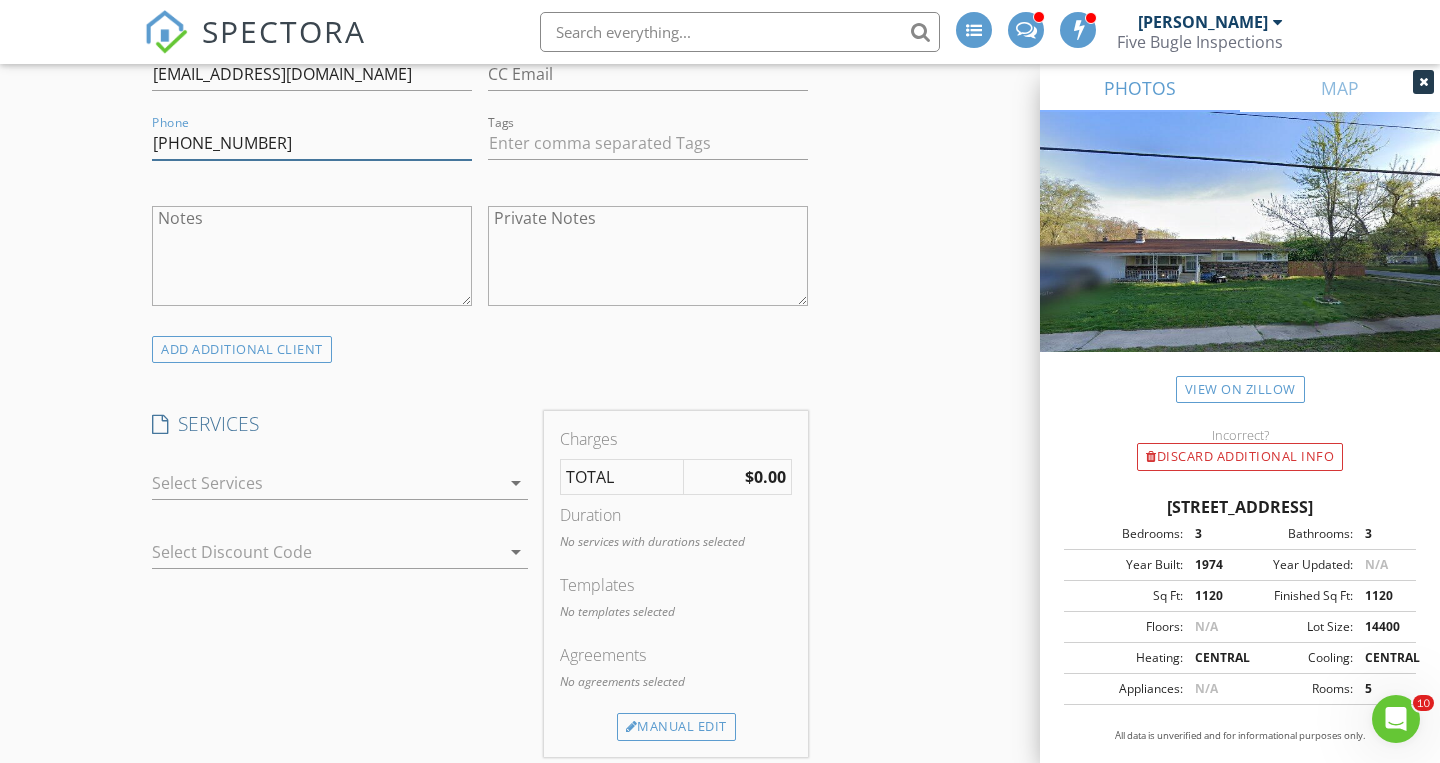 type on "[PHONE_NUMBER]" 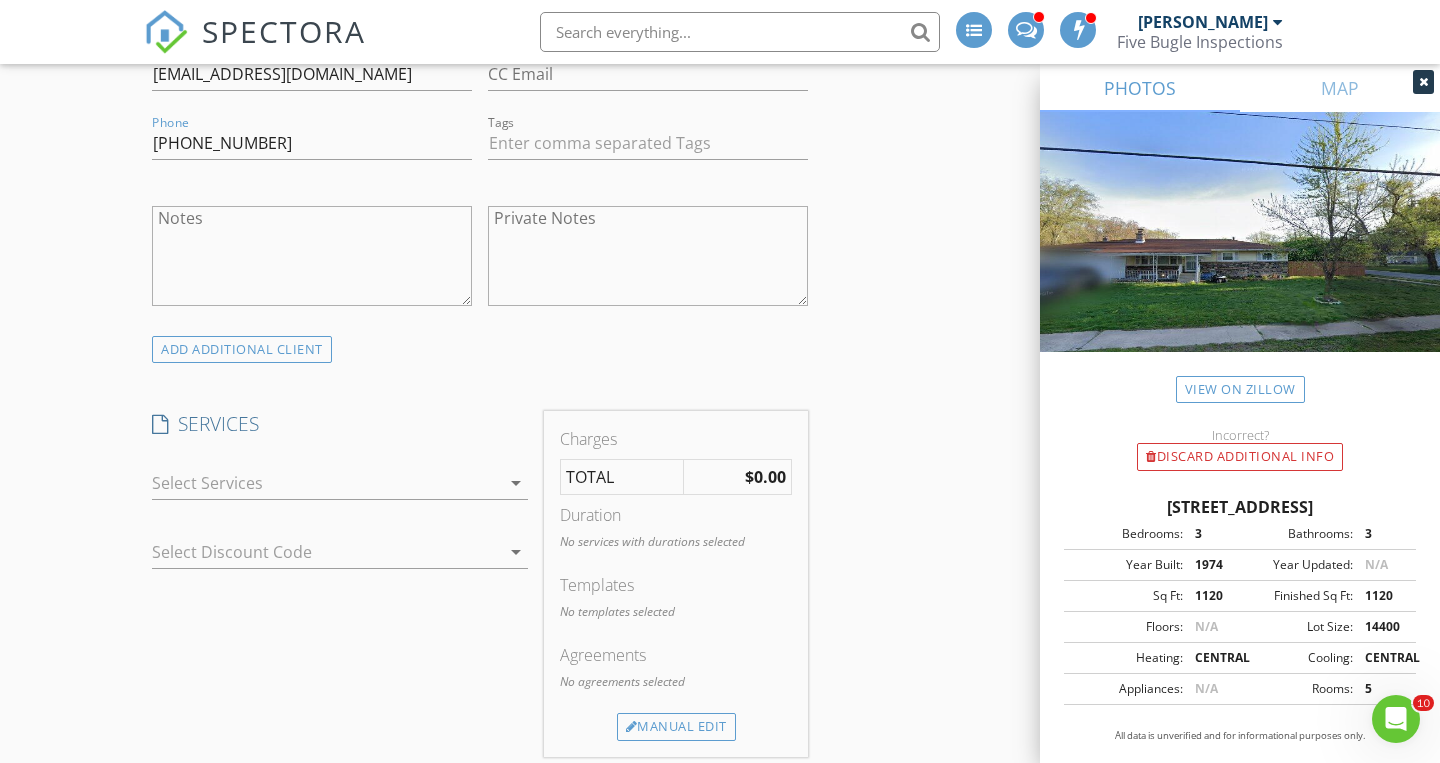 click on "arrow_drop_down" at bounding box center (516, 483) 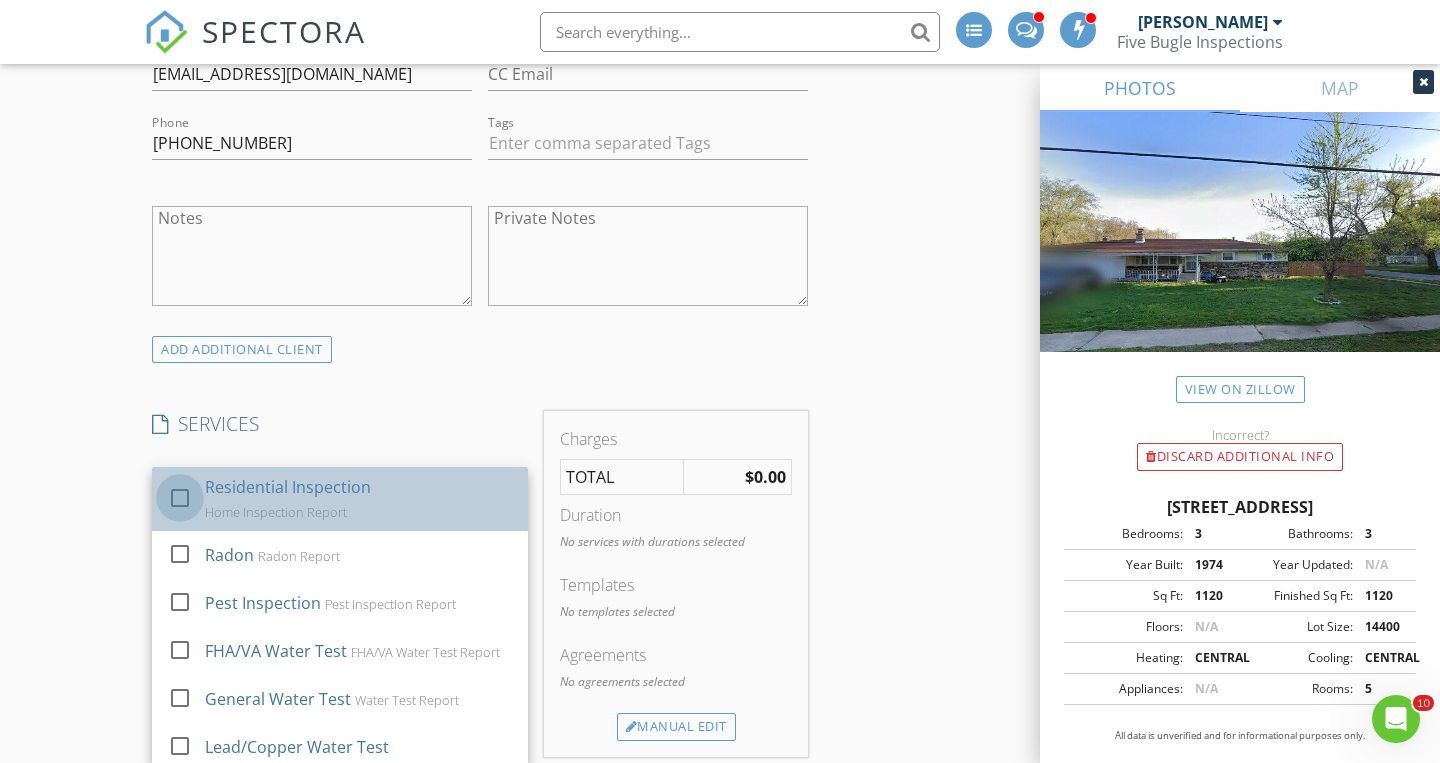 click at bounding box center [180, 498] 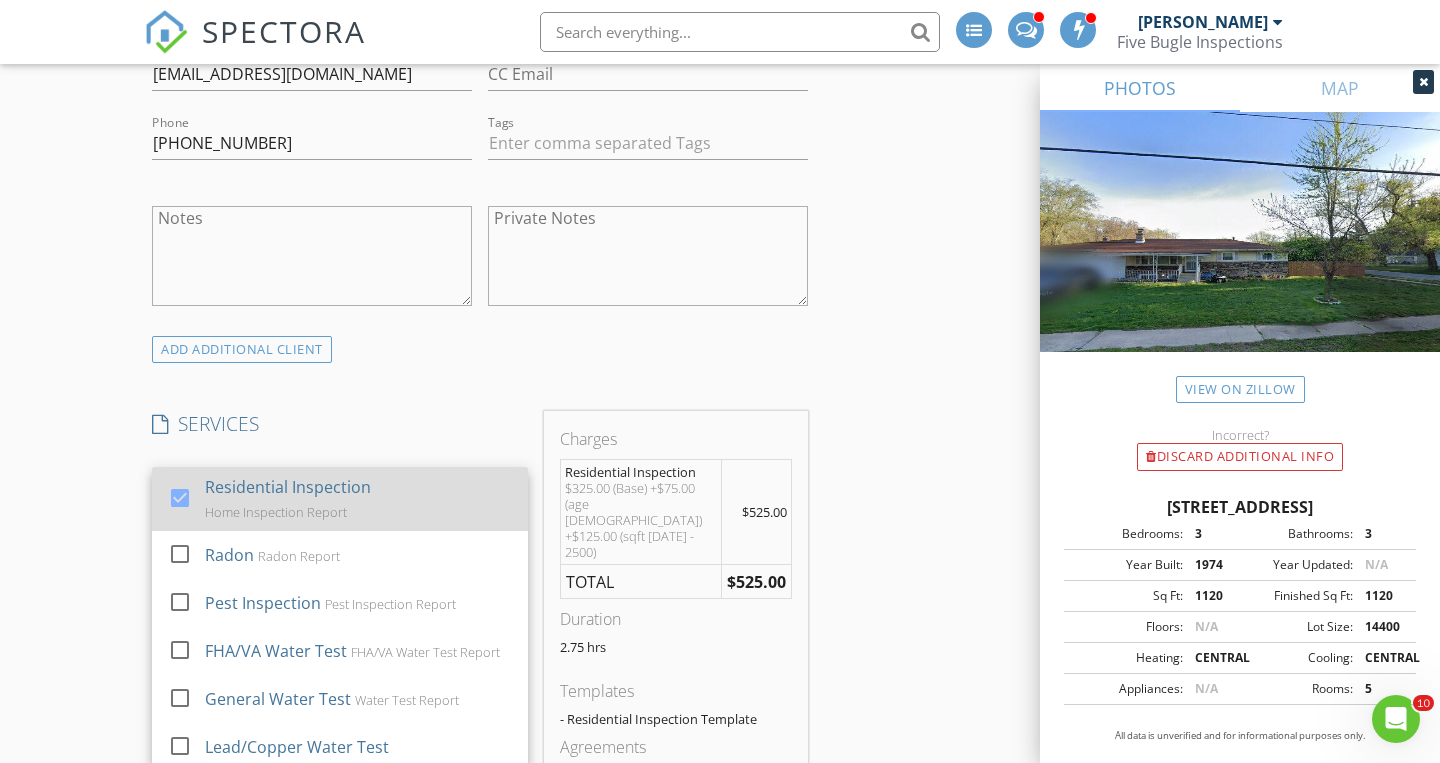 scroll, scrollTop: 100, scrollLeft: 0, axis: vertical 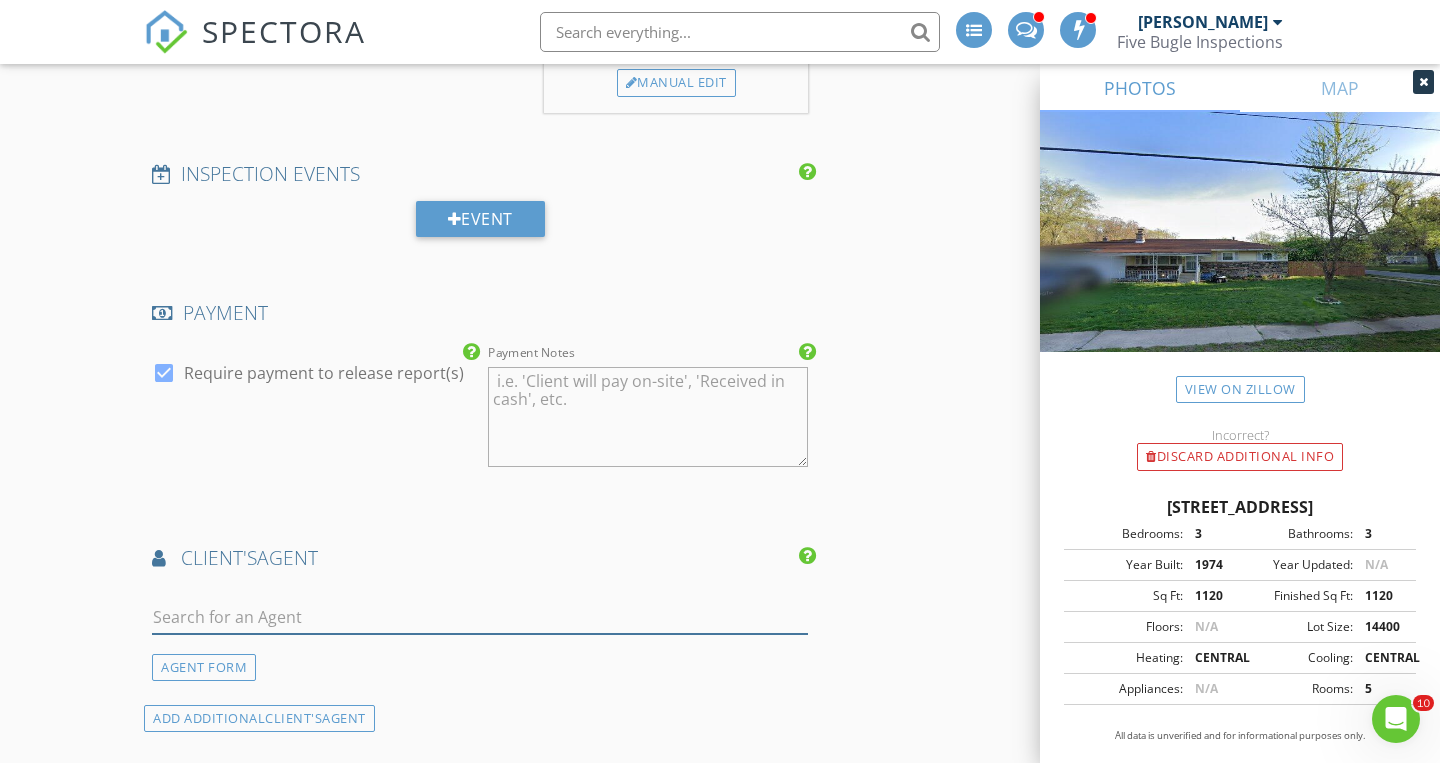 click at bounding box center (480, 617) 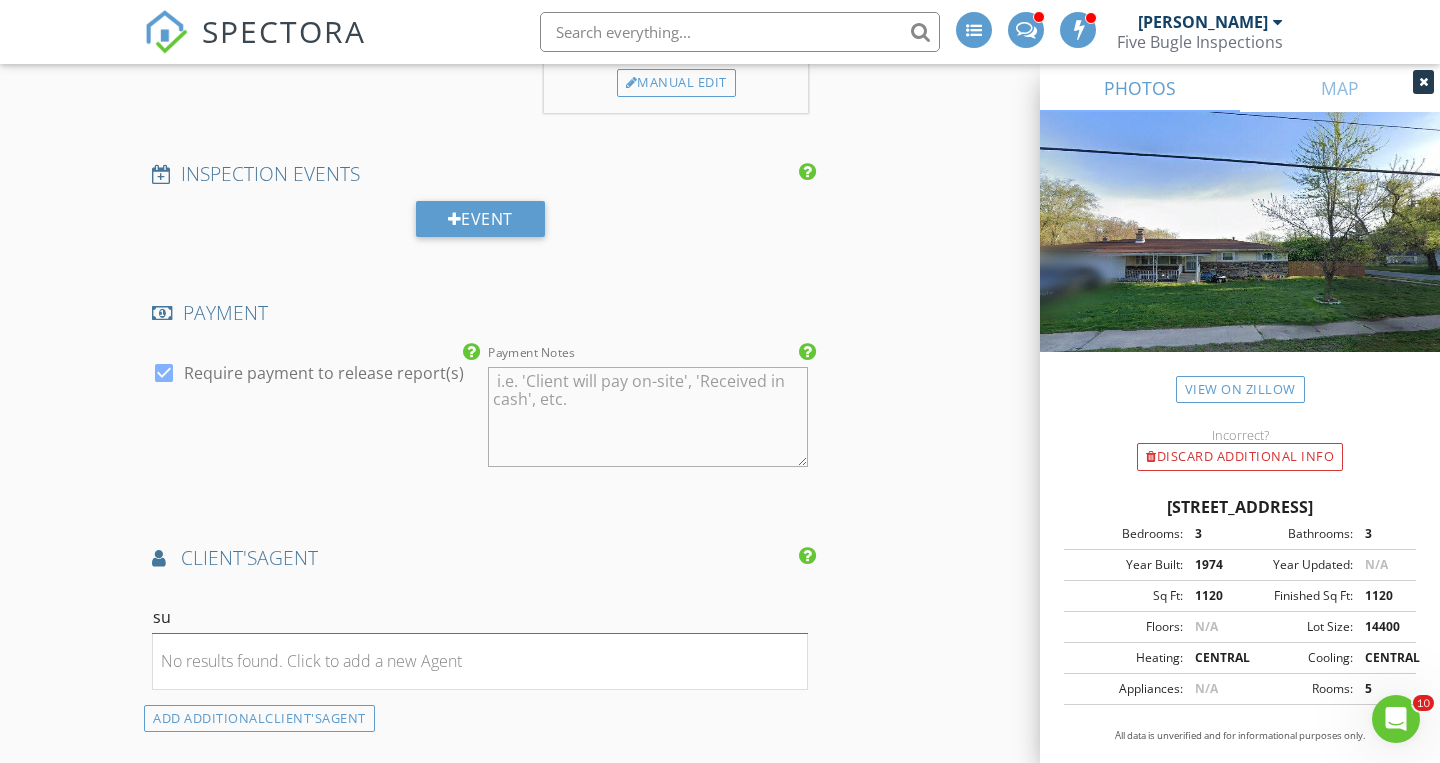 type on "s" 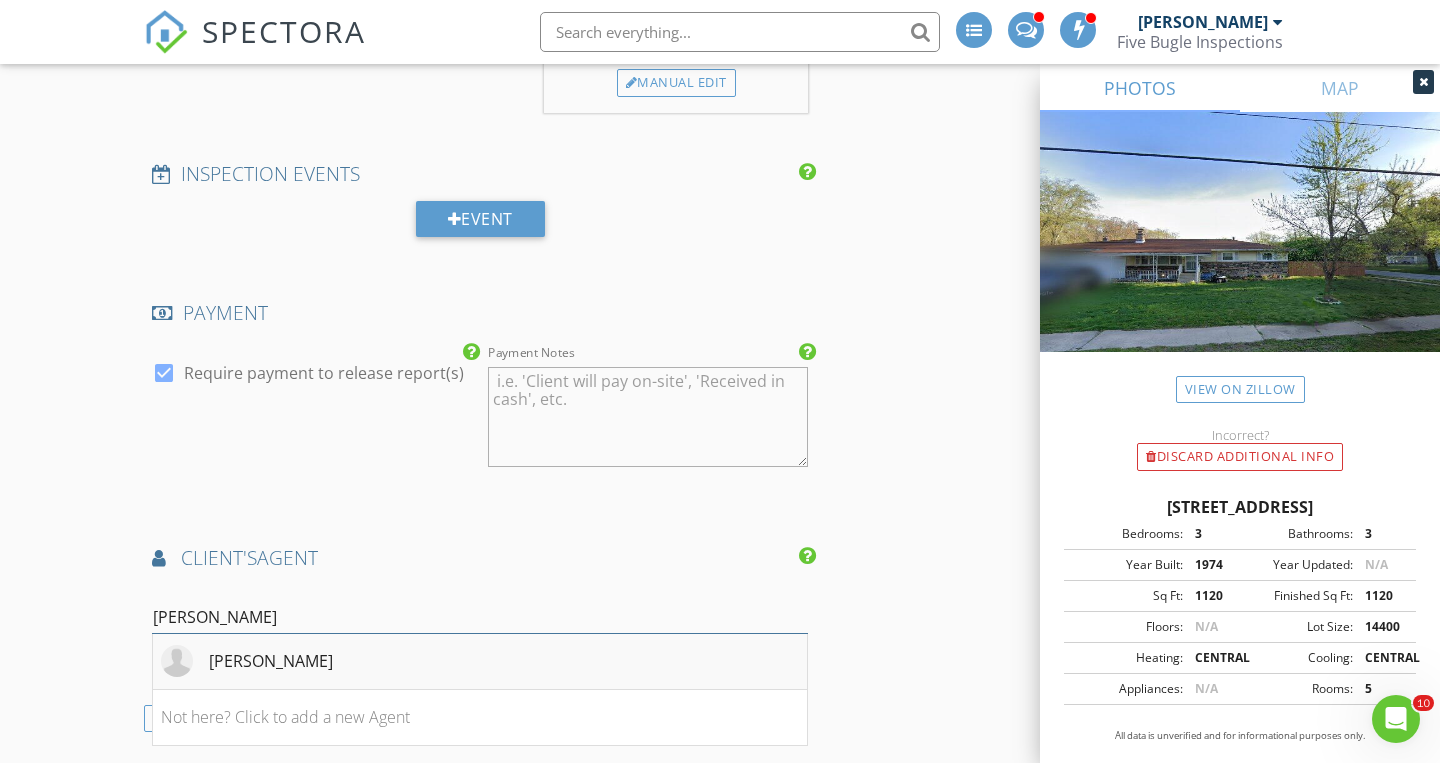 type on "joanie" 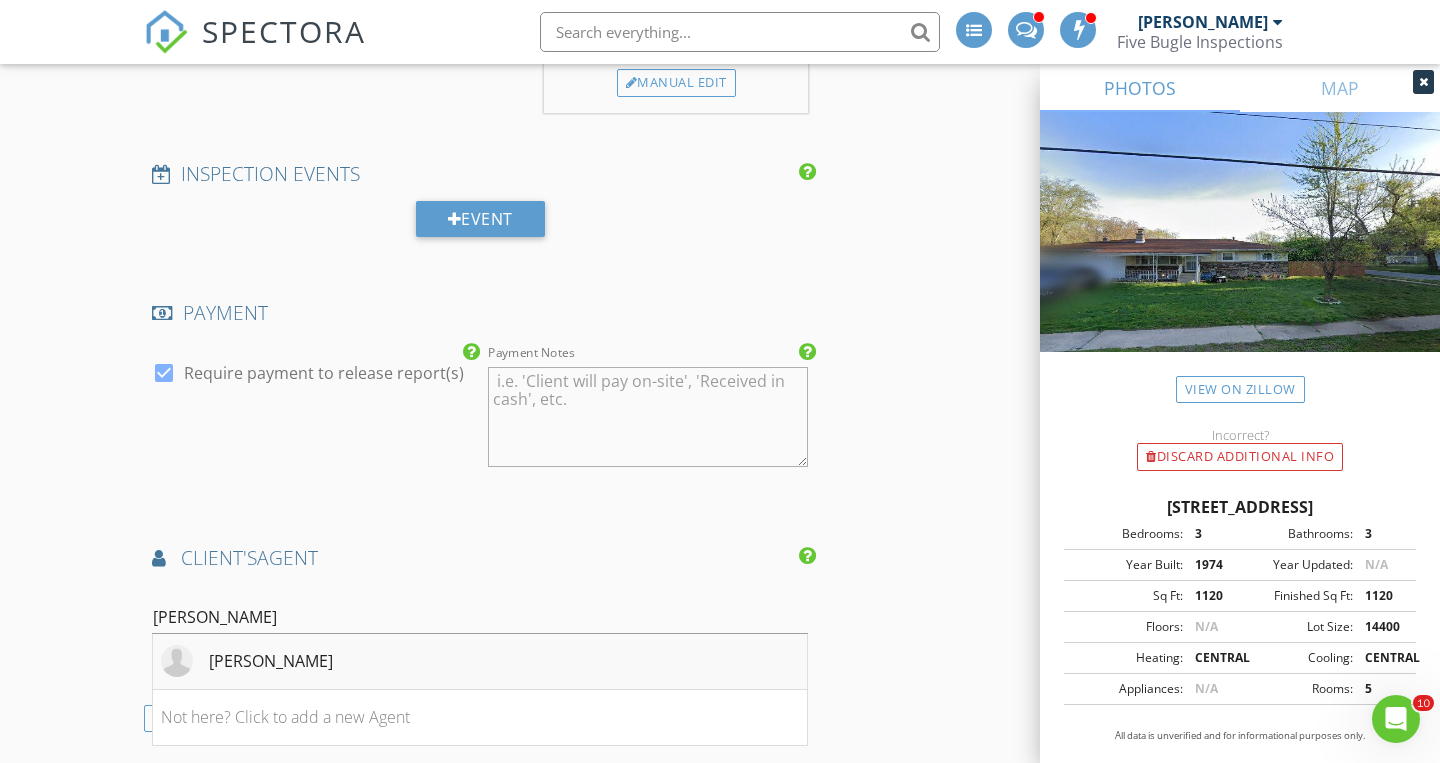 click on "Joanie Sullivan" at bounding box center [271, 661] 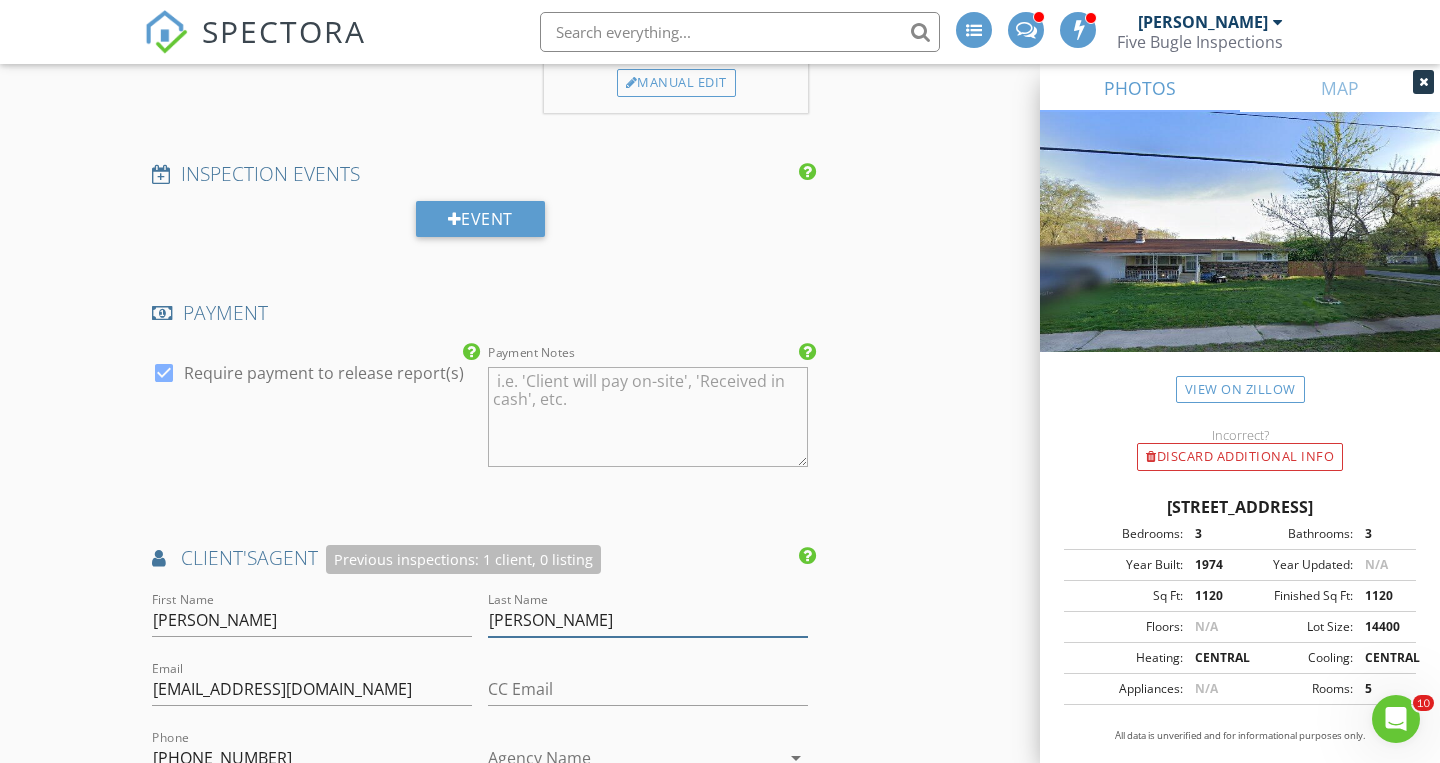 click on "Sullivan" at bounding box center [648, 620] 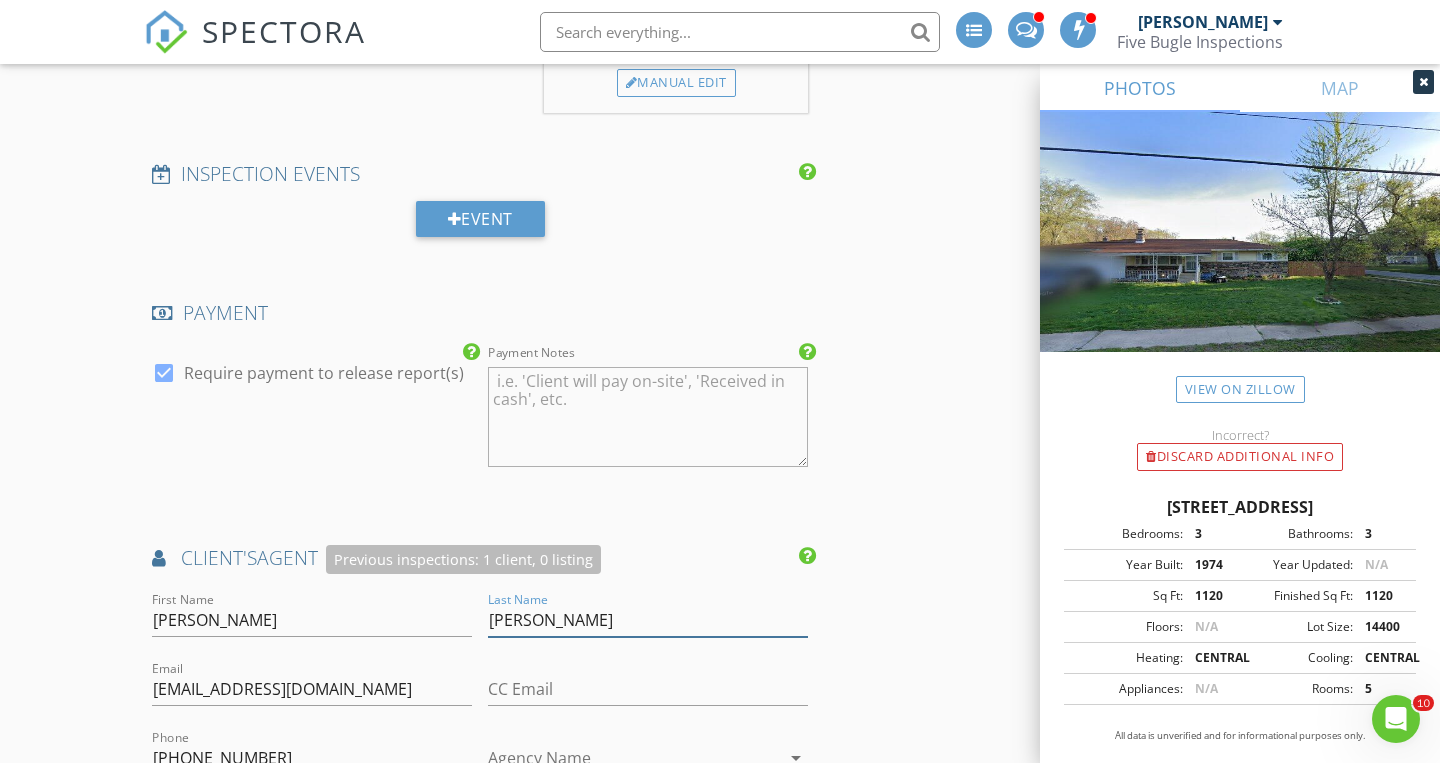click on "Sullivan" at bounding box center (648, 620) 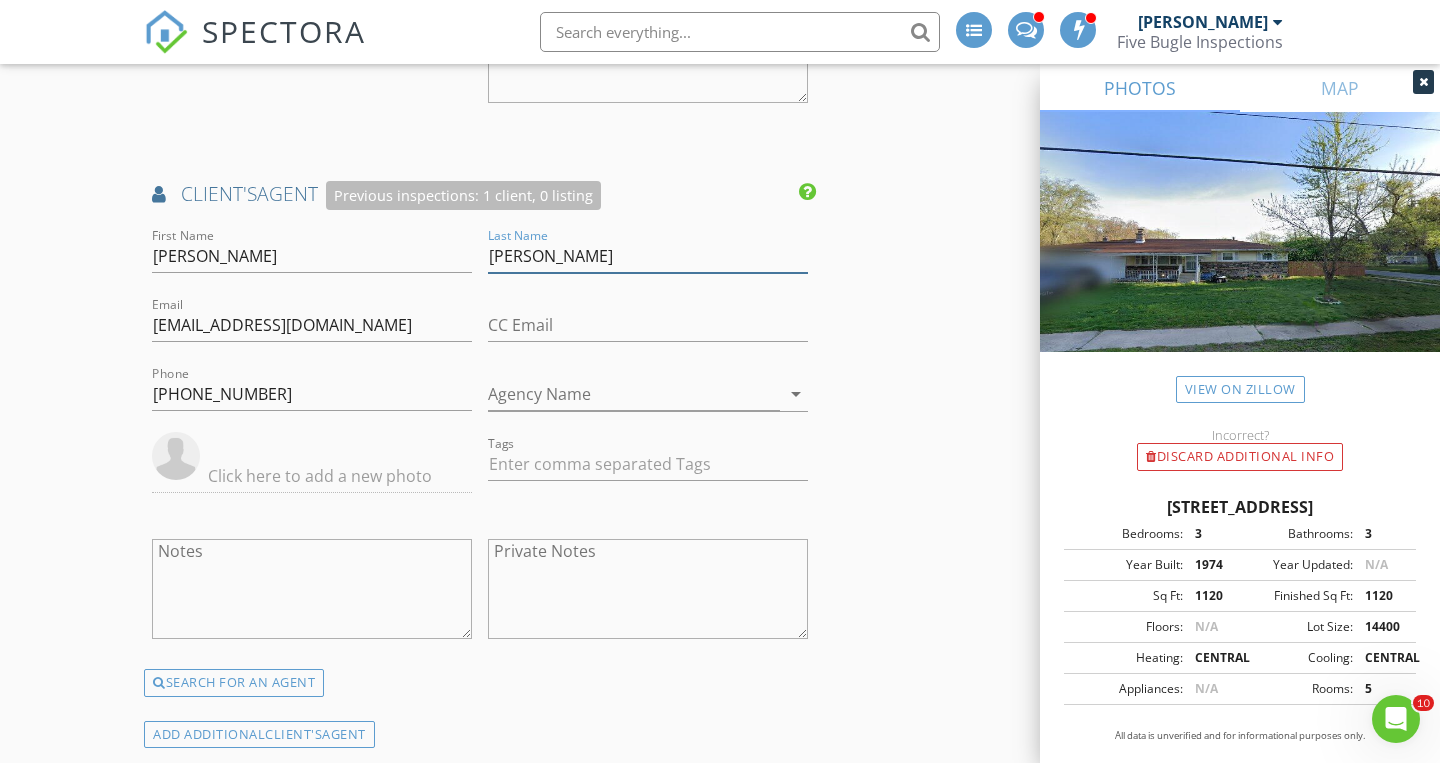 scroll, scrollTop: 2155, scrollLeft: 0, axis: vertical 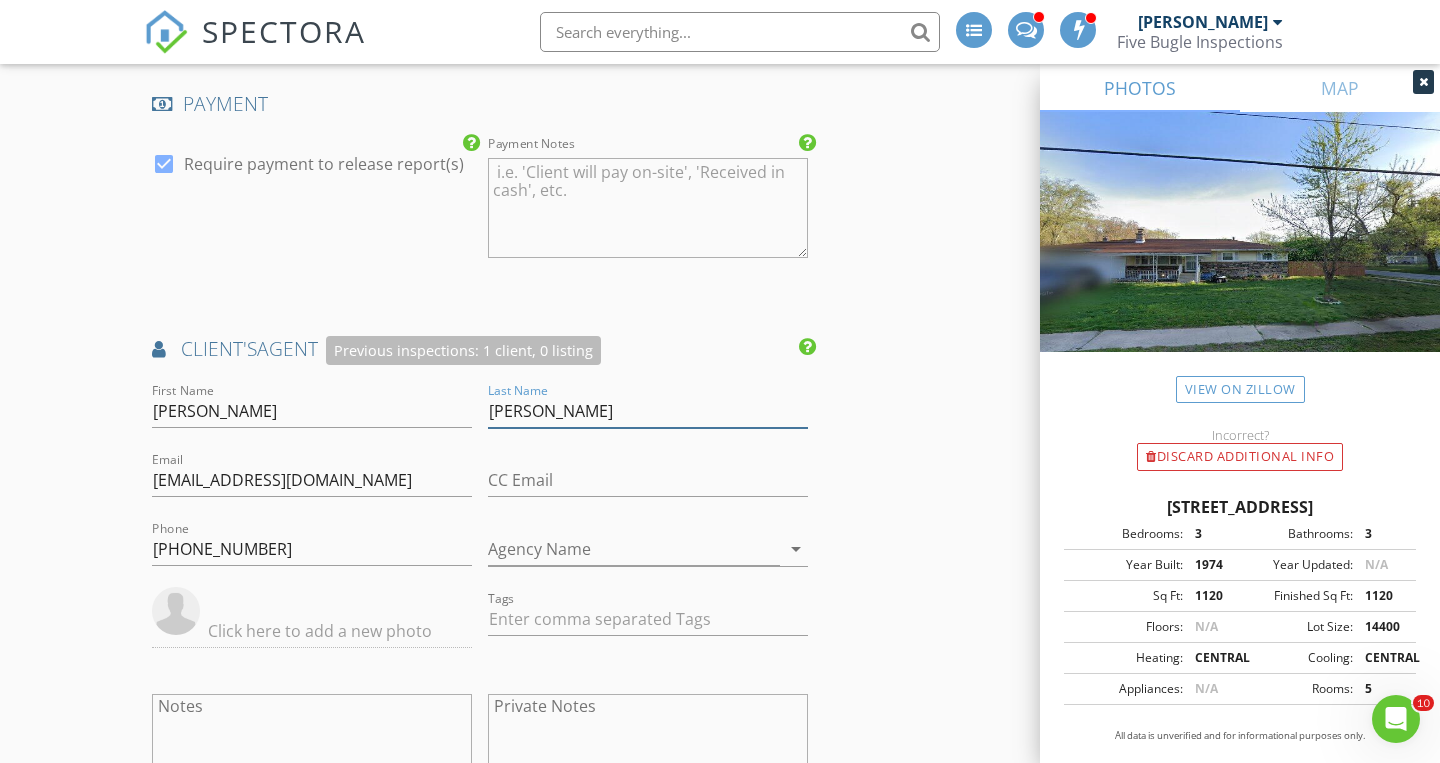type on "[PERSON_NAME]" 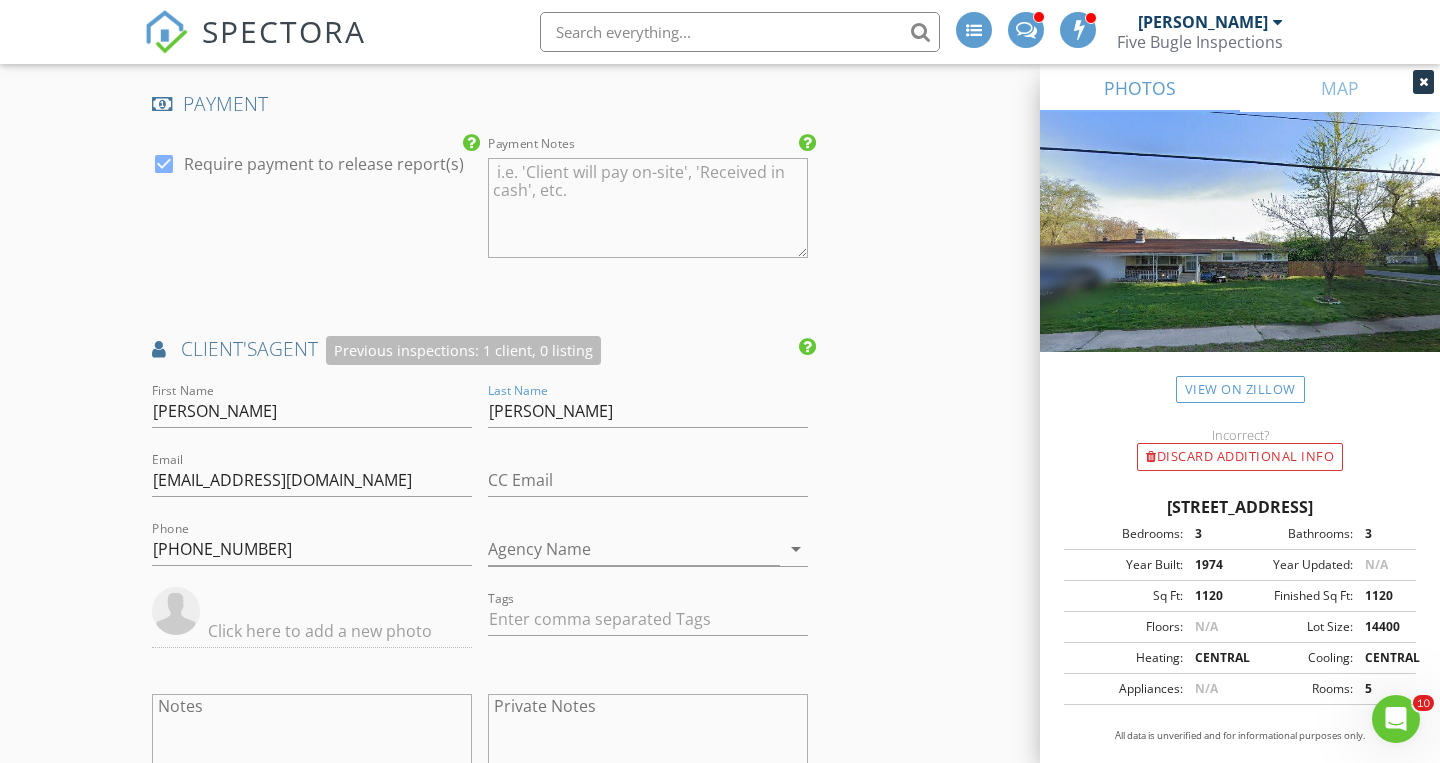 click on "INSPECTOR(S)
check_box   Tim Tully   PRIMARY   check_box_outline_blank   Scott Abraham     Tim Tully arrow_drop_down   check_box_outline_blank Tim Tully specifically requested
Date/Time
07/21/2025 10:00 AM
Location
Address Search       Address 5550 Evergreen Ave   Unit   City Portage   State IN   Zip 46368   County Porter     Square Feet 2240   Year Built 1974   Foundation arrow_drop_down     Tim Tully     18.9 miles     (32 minutes)
client
check_box Enable Client CC email for this inspection   Client Search     check_box_outline_blank Client is a Company/Organization     First Name Jamil   Last Name Azar   Email jamilazar@icloud.com   CC Email   Phone 219-888-0134         Tags         Notes   Private Notes
ADD ADDITIONAL client
SERVICES
check_box   Residential Inspection" at bounding box center [720, 119] 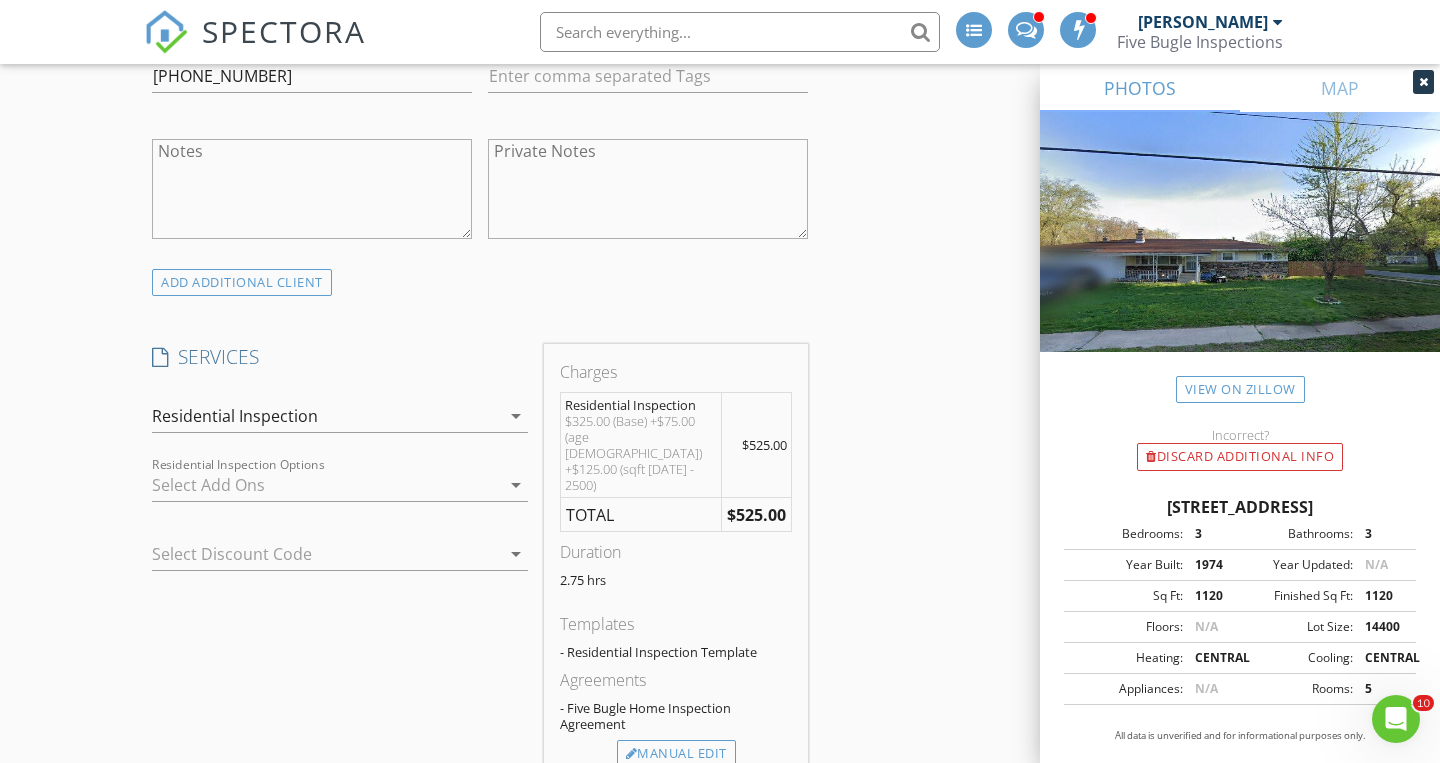 scroll, scrollTop: 1289, scrollLeft: 0, axis: vertical 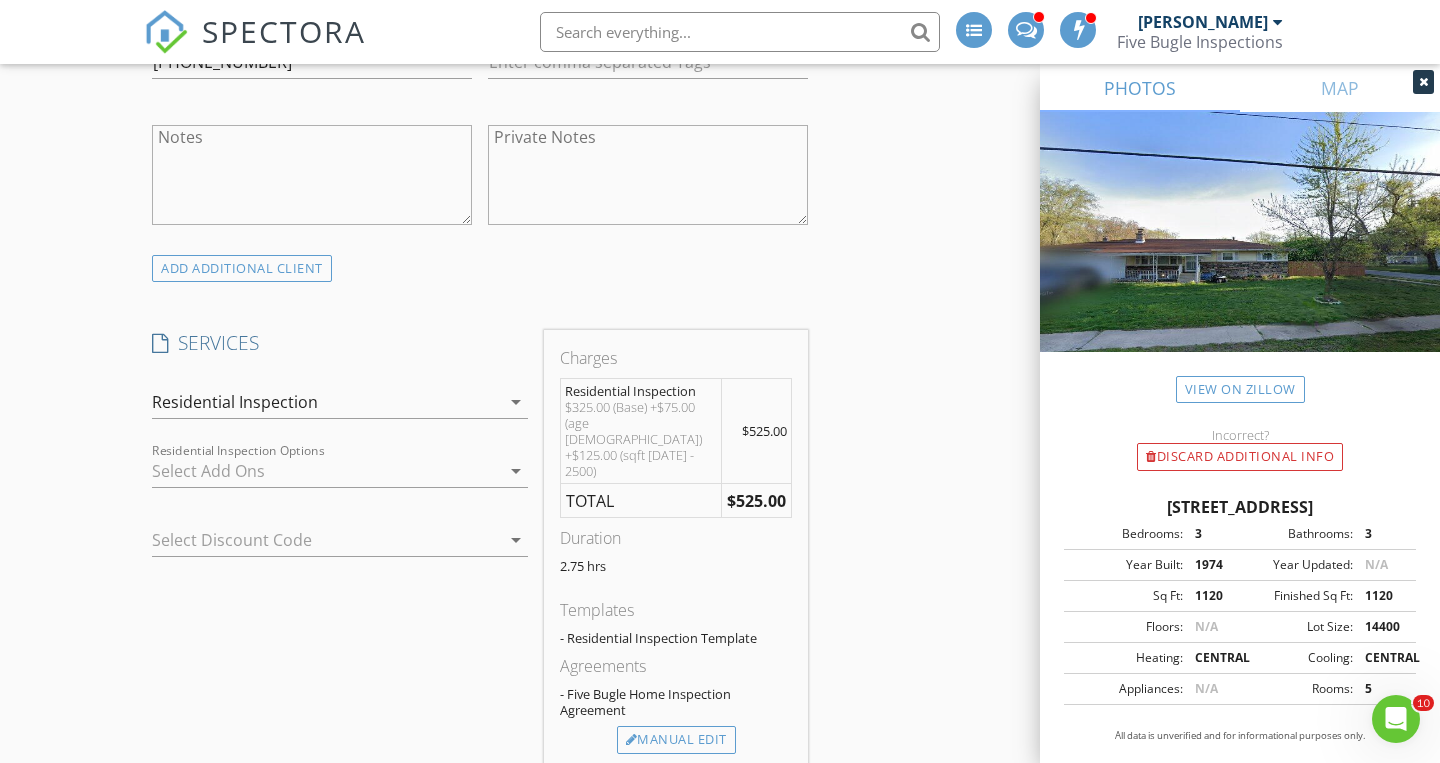 click on "$525.00" at bounding box center (764, 431) 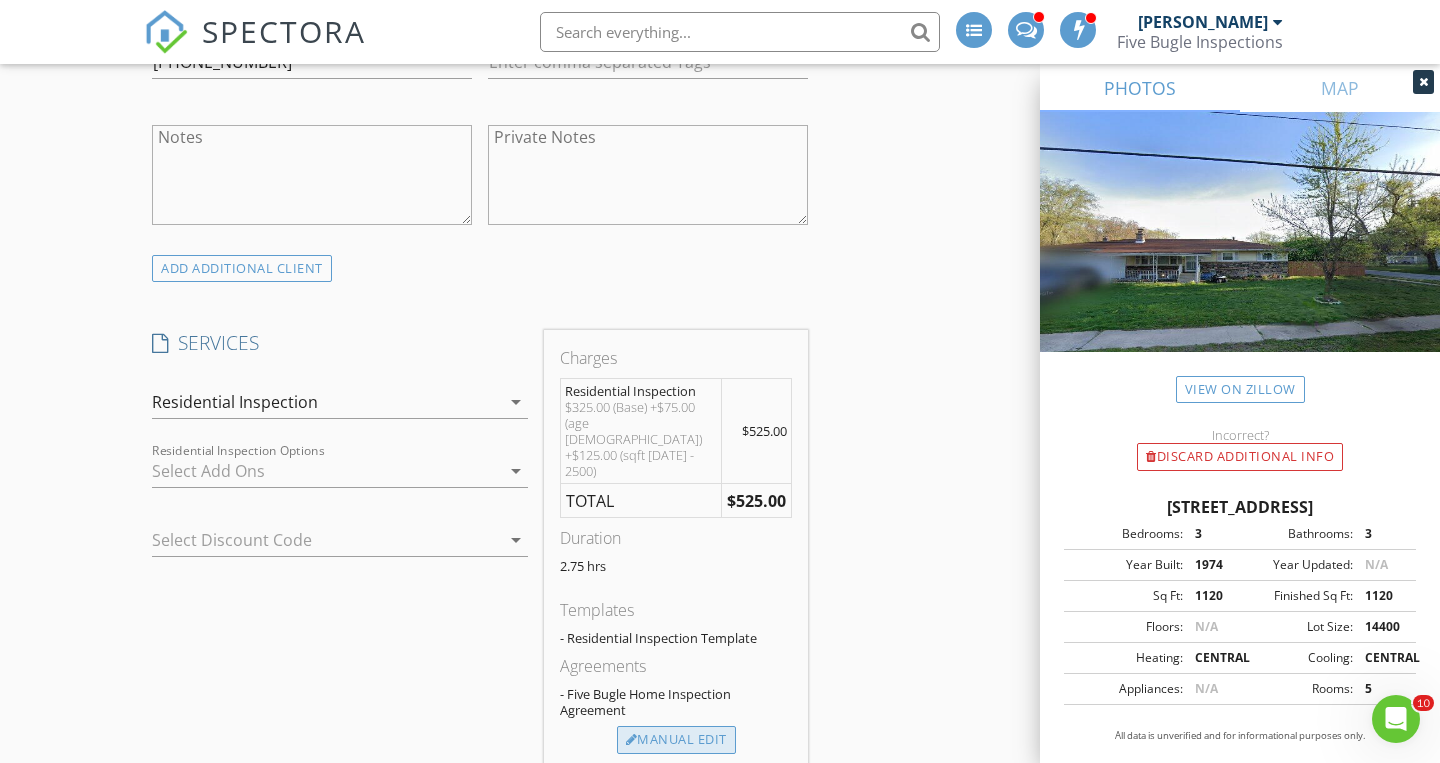 click on "Manual Edit" at bounding box center [676, 740] 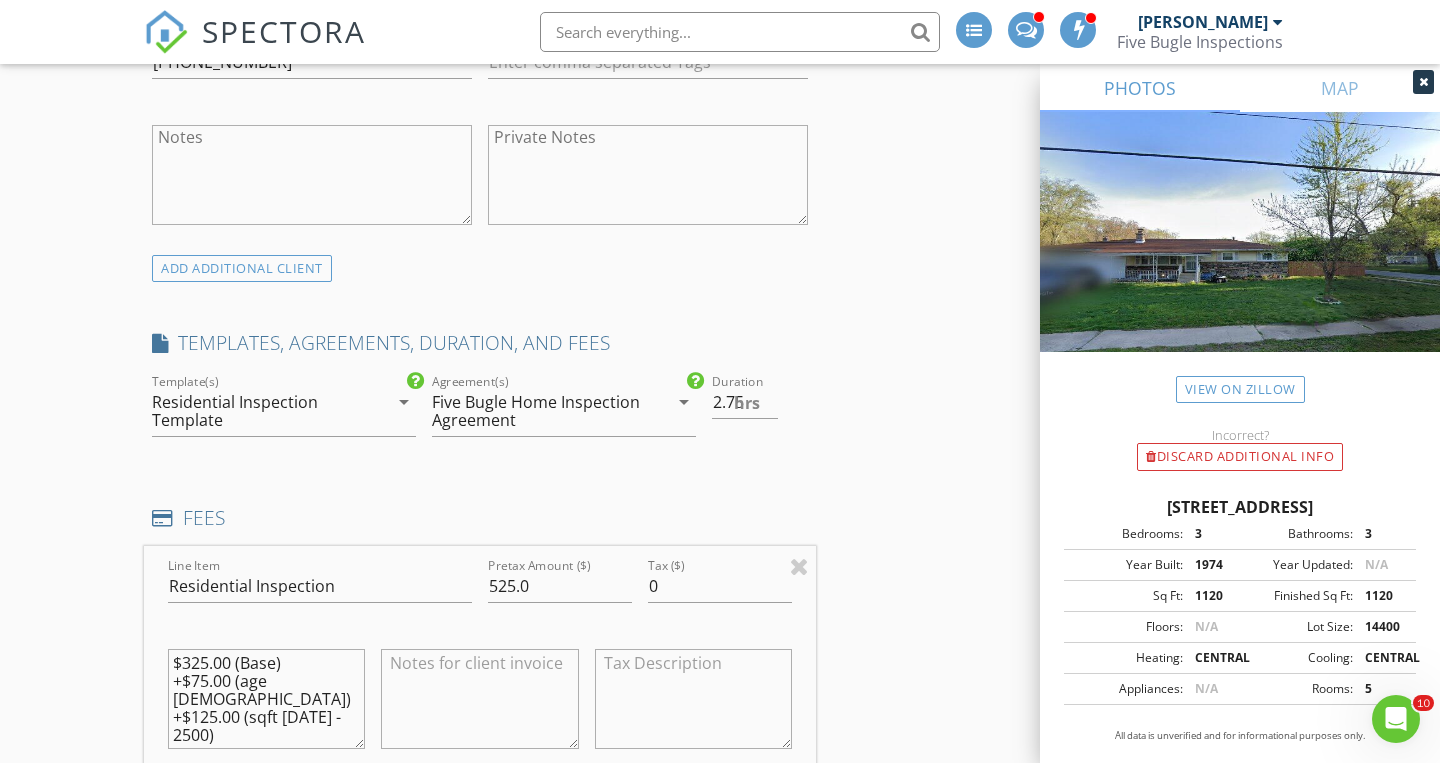click on "INSPECTOR(S)
check_box   Tim Tully   PRIMARY   check_box_outline_blank   Scott Abraham     Tim Tully arrow_drop_down   check_box_outline_blank Tim Tully specifically requested
Date/Time
07/21/2025 10:00 AM
Location
Address Search       Address 5550 Evergreen Ave   Unit   City Portage   State IN   Zip 46368   County Porter     Square Feet 2240   Year Built 1974   Foundation arrow_drop_down     Tim Tully     18.9 miles     (32 minutes)
client
check_box Enable Client CC email for this inspection   Client Search     check_box_outline_blank Client is a Company/Organization     First Name Jamil   Last Name Azar   Email jamilazar@icloud.com   CC Email   Phone 219-888-0134         Tags         Notes   Private Notes
ADD ADDITIONAL client
SERVICES
check_box   Residential Inspection" at bounding box center (720, 1056) 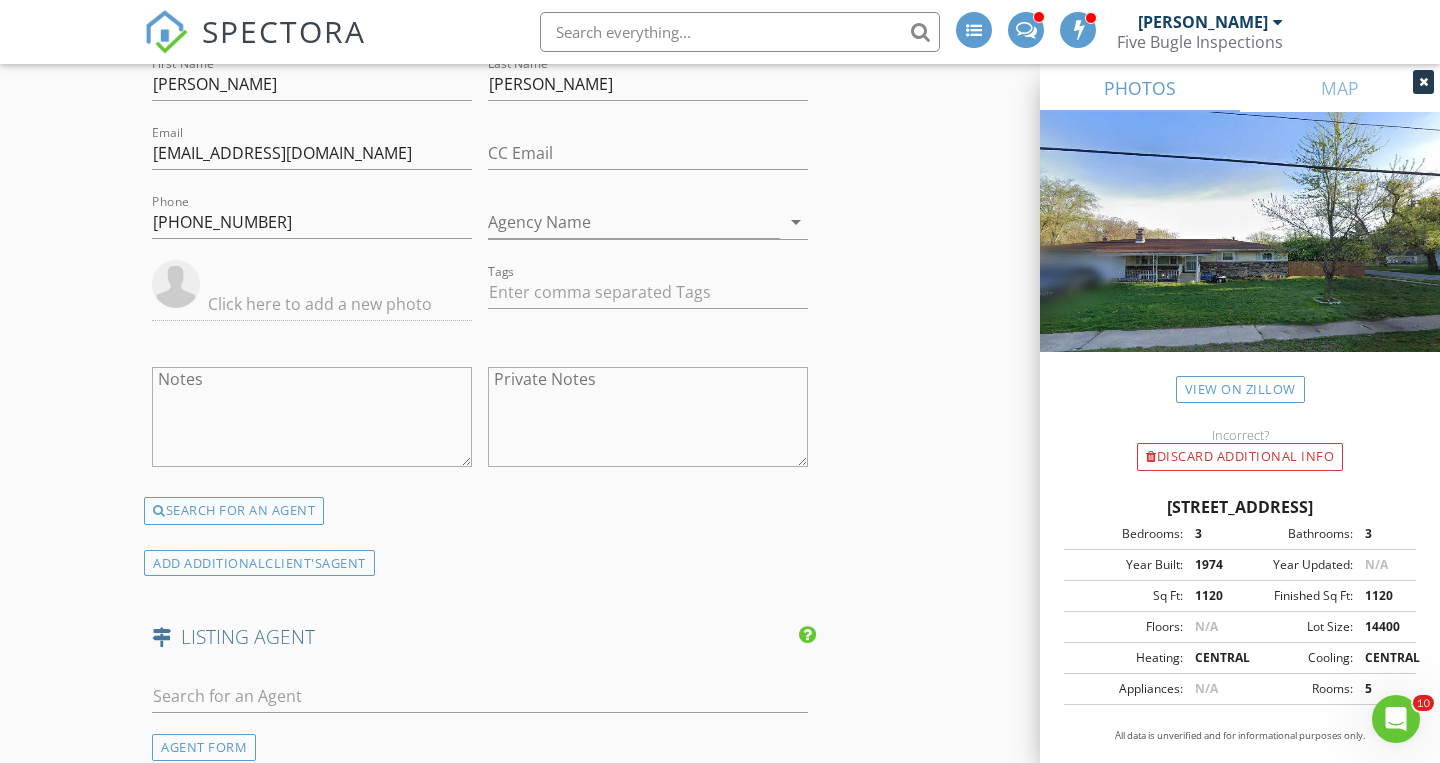 scroll, scrollTop: 2622, scrollLeft: 0, axis: vertical 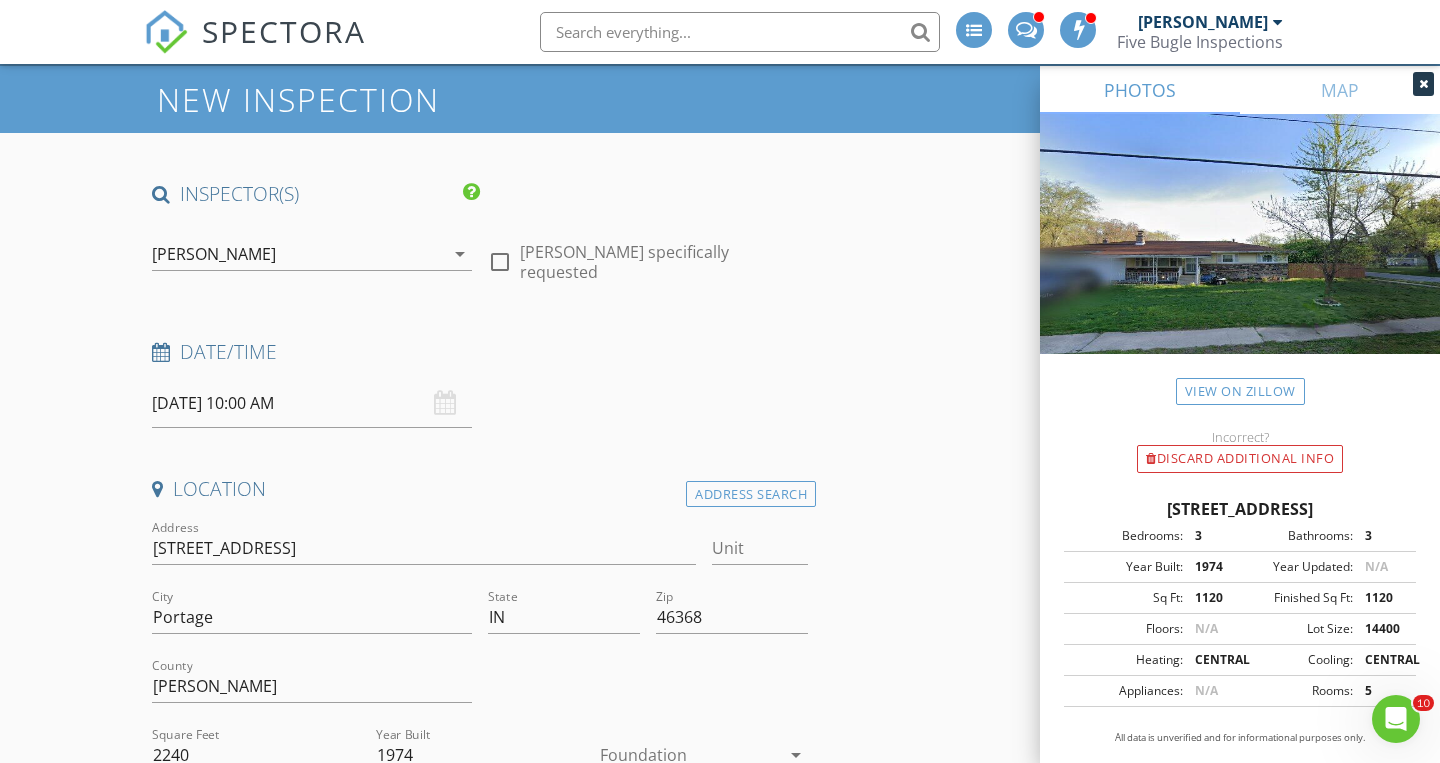 click at bounding box center (1423, 84) 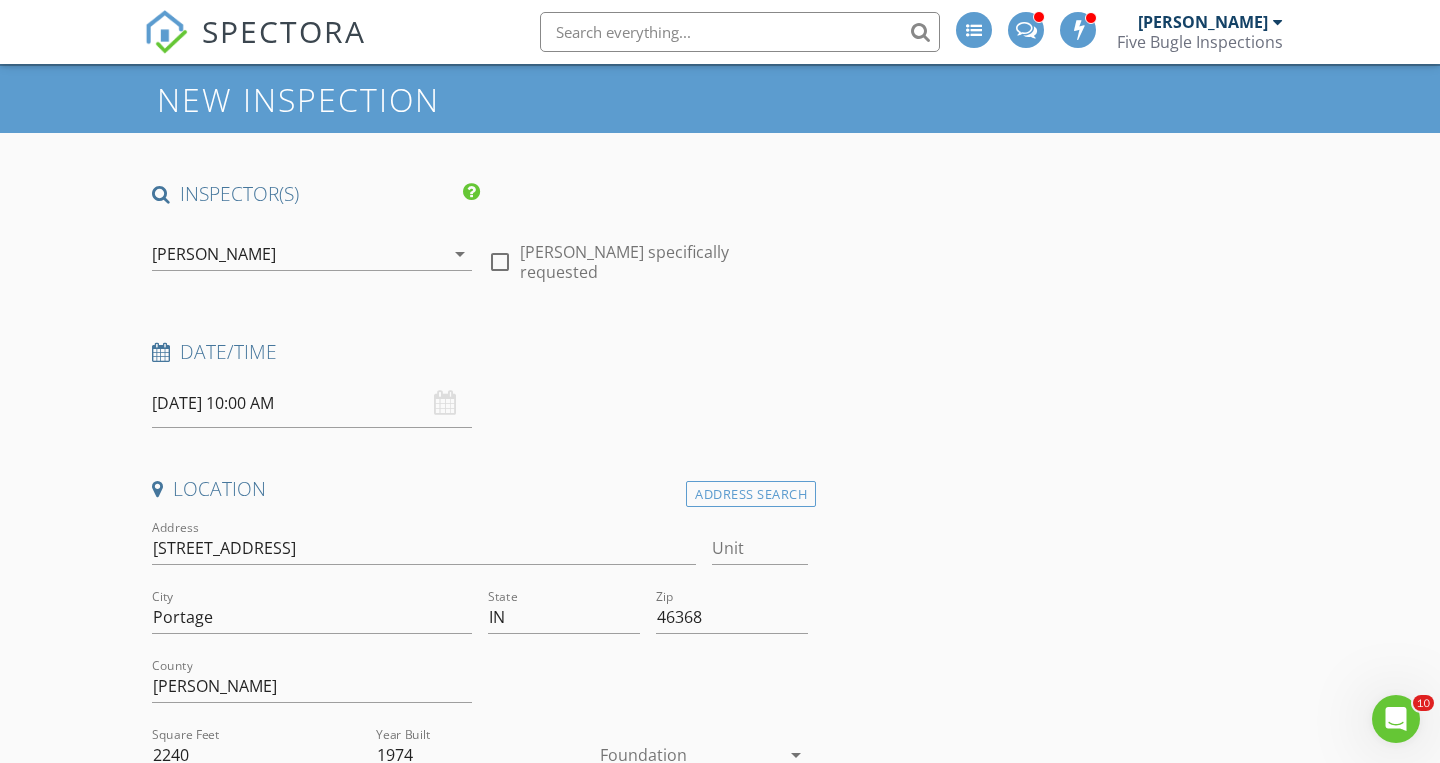 scroll, scrollTop: 0, scrollLeft: 0, axis: both 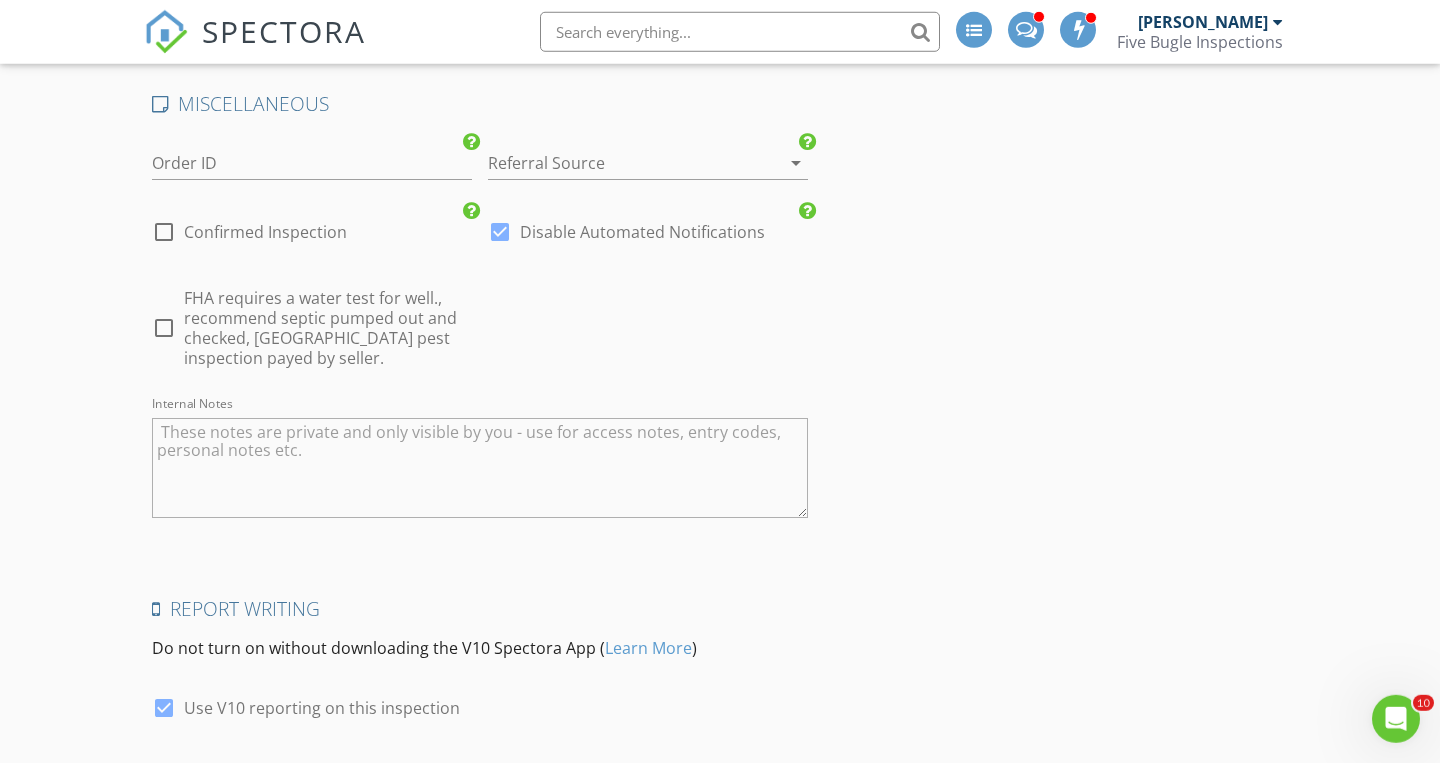 click at bounding box center [164, 232] 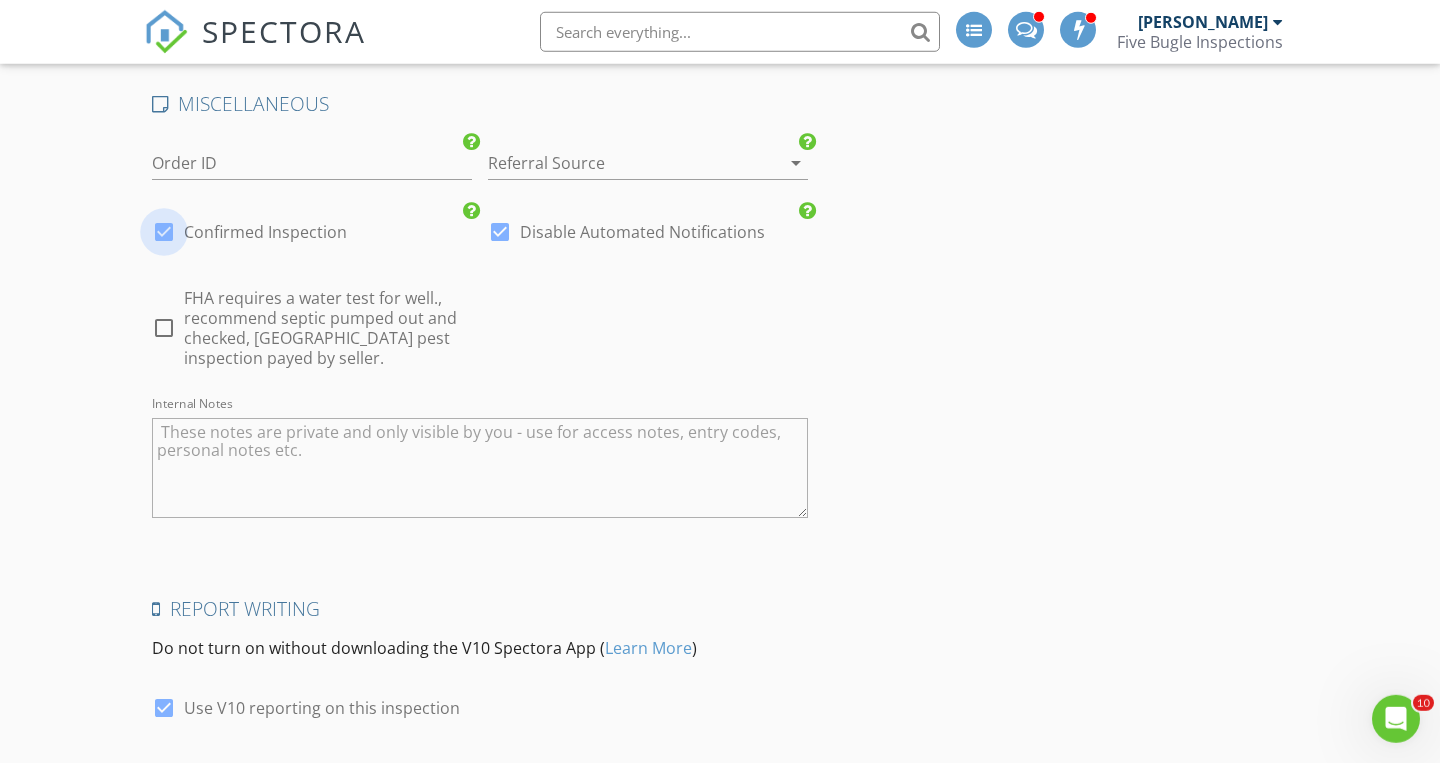 checkbox on "true" 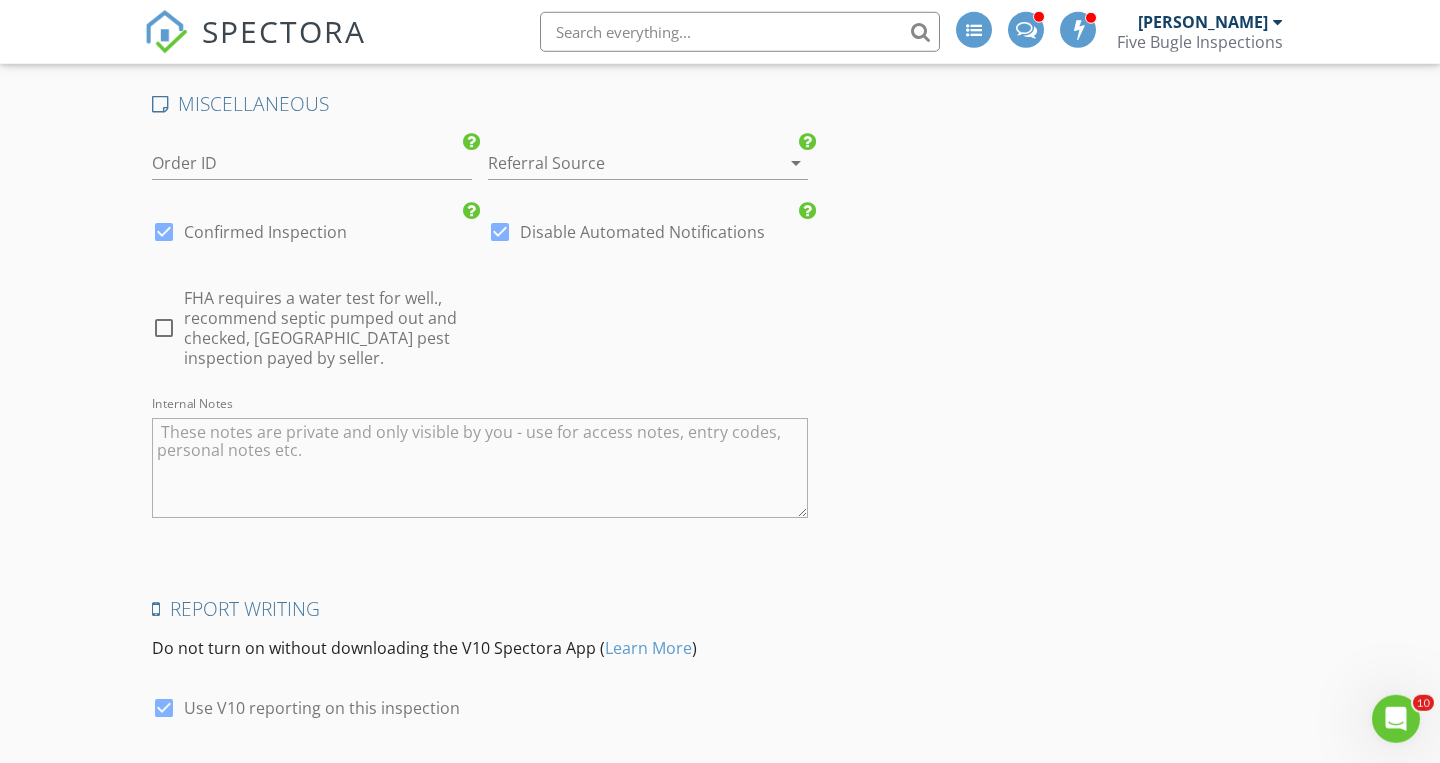 click at bounding box center [500, 232] 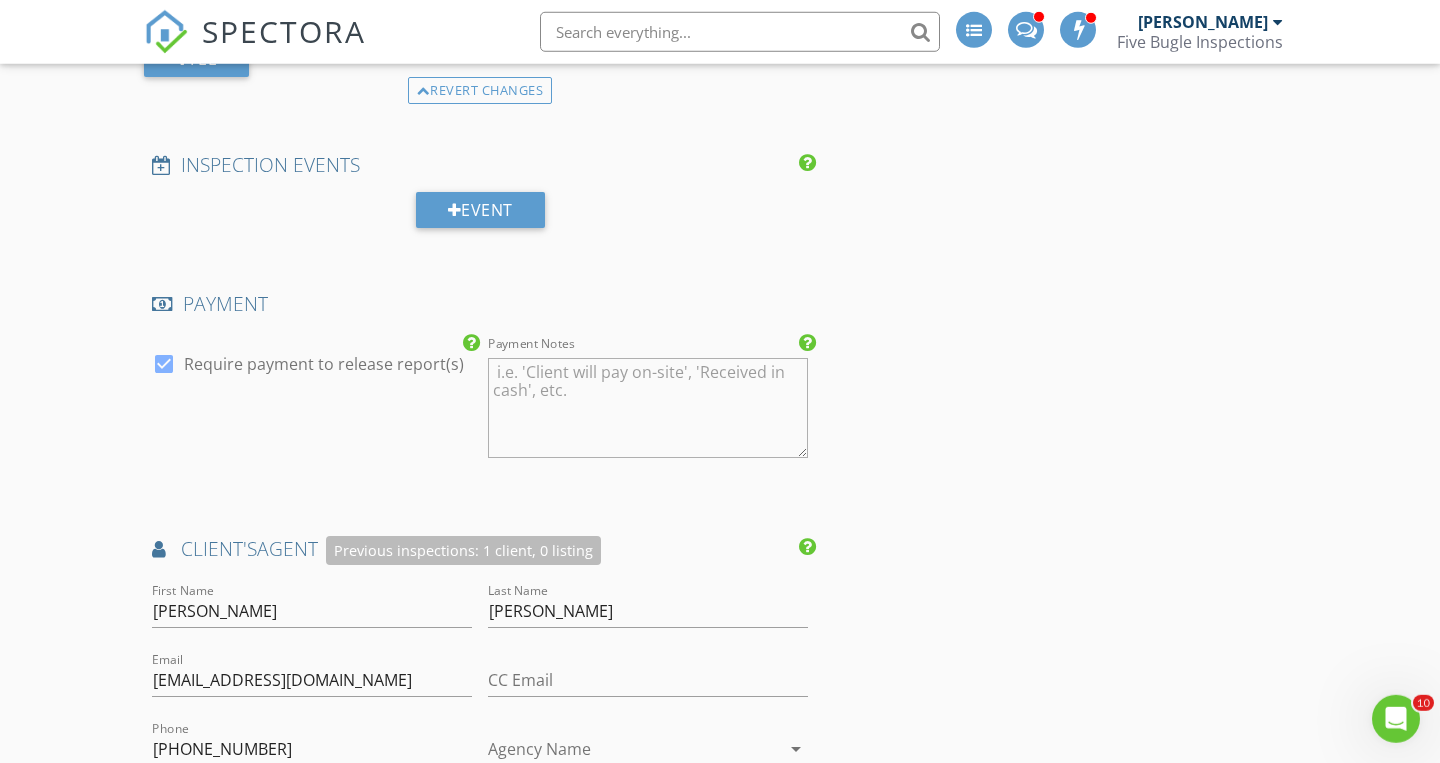 scroll, scrollTop: 2048, scrollLeft: 0, axis: vertical 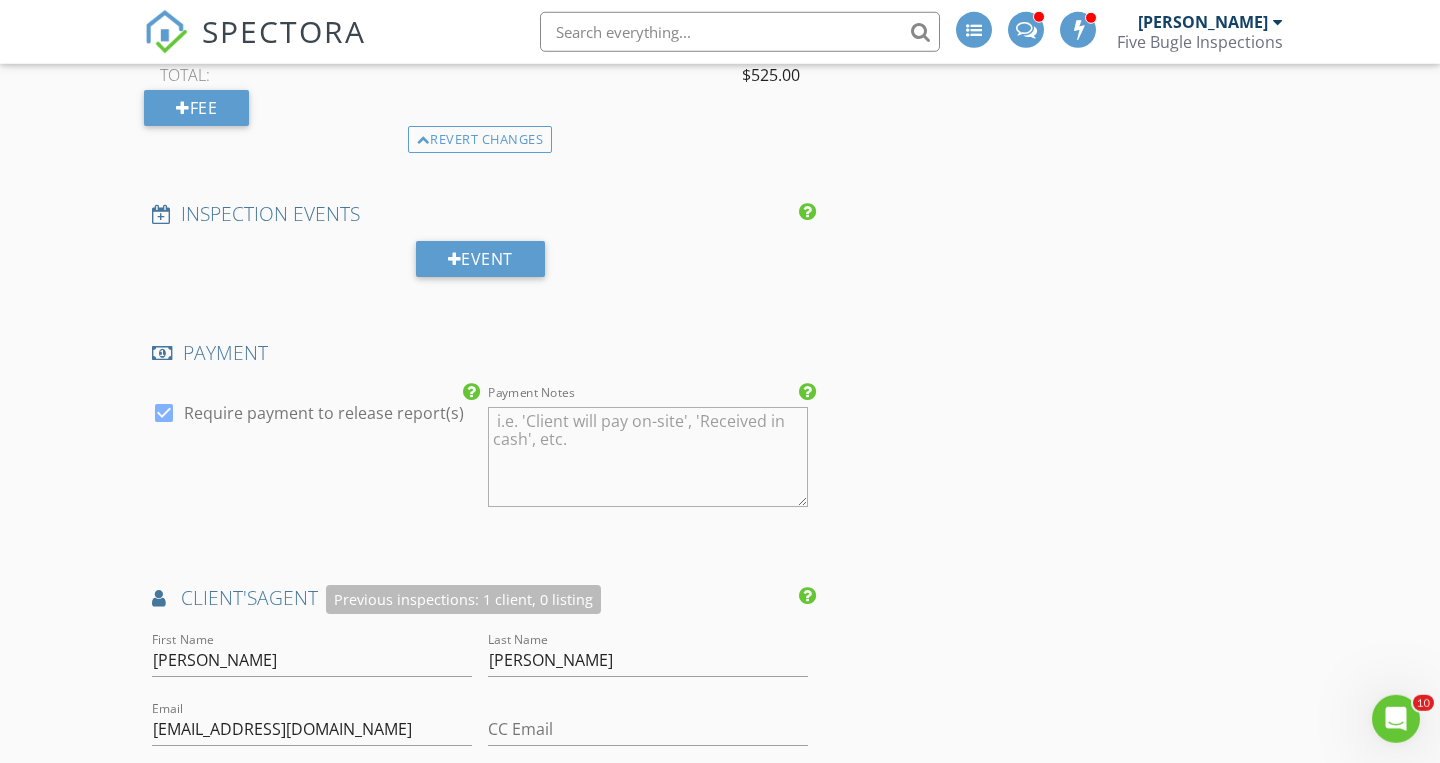 click at bounding box center (164, 413) 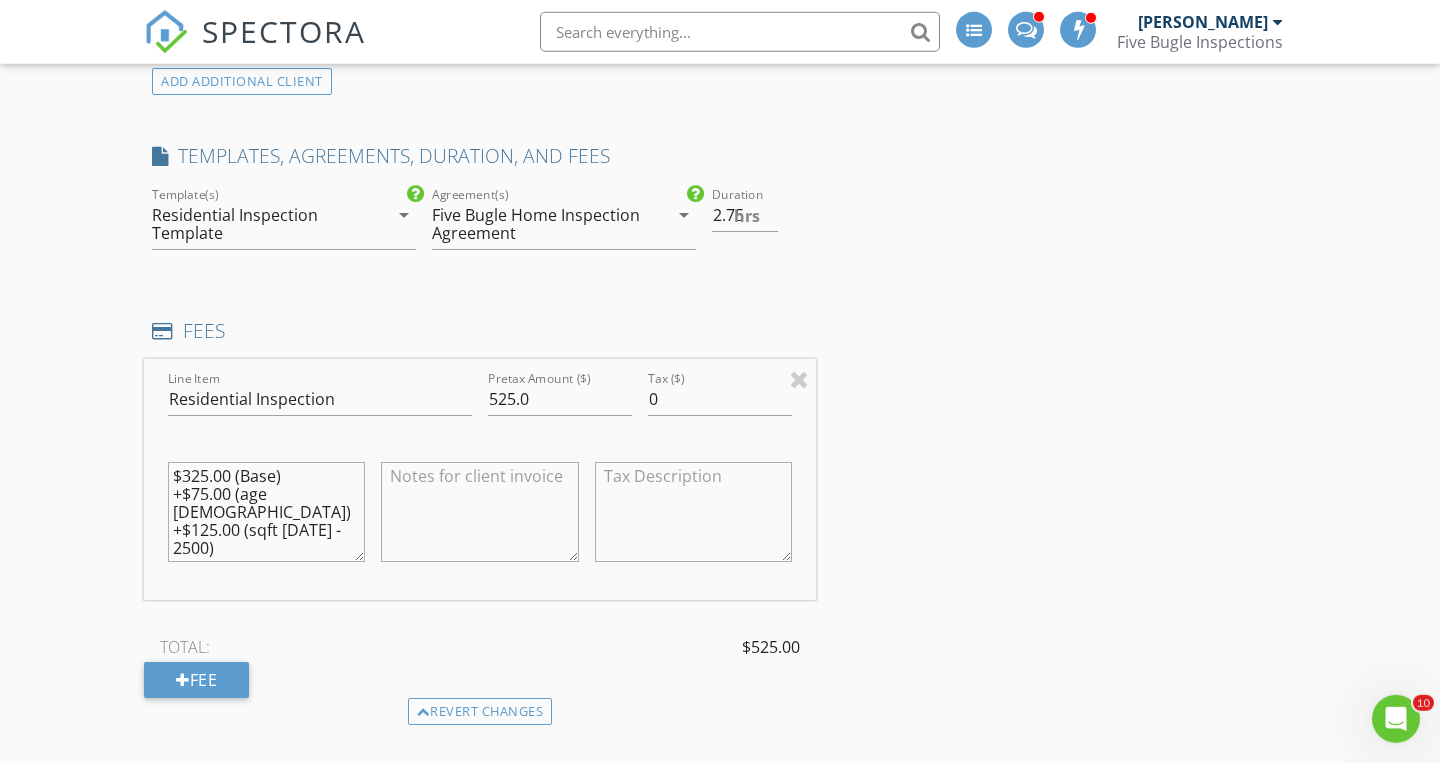 scroll, scrollTop: 1486, scrollLeft: 0, axis: vertical 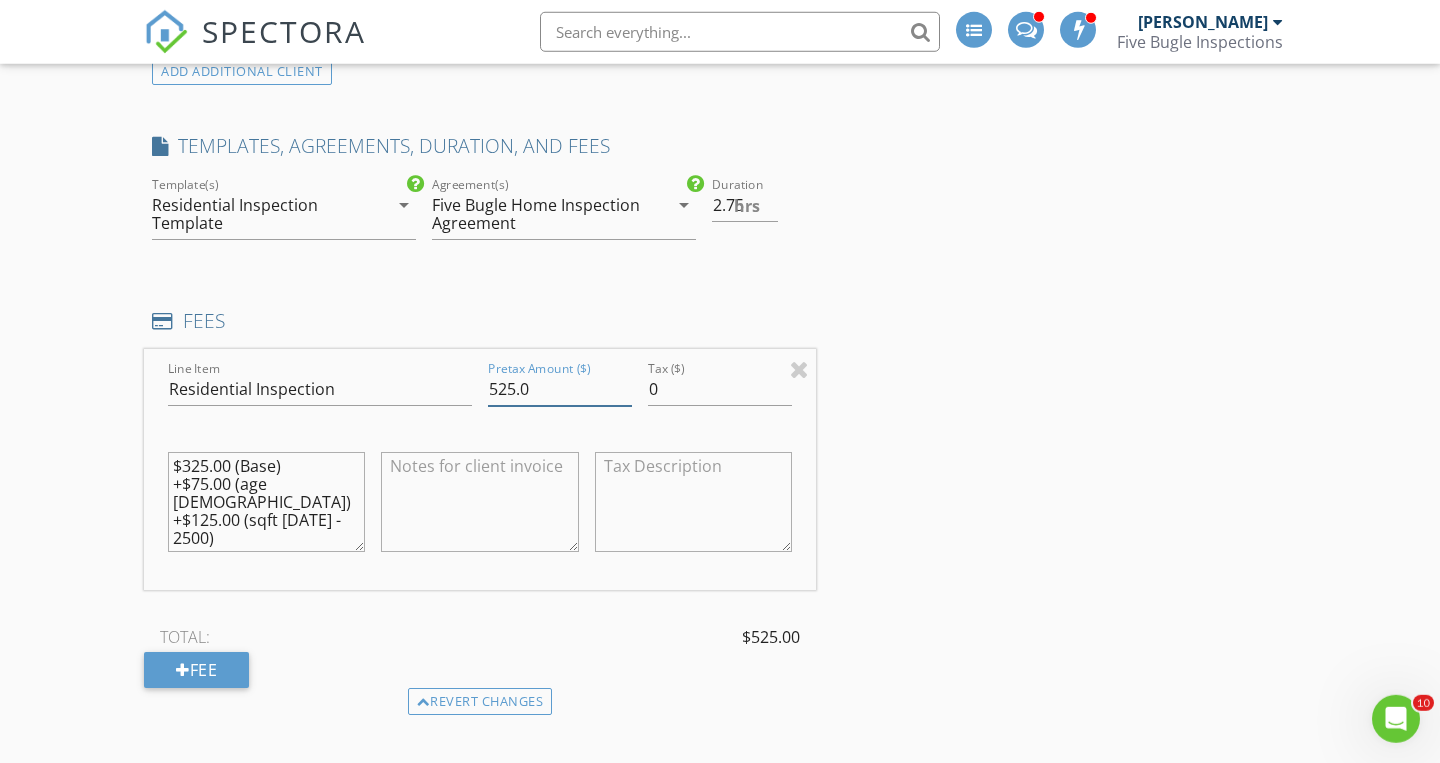 click on "525.0" at bounding box center [560, 389] 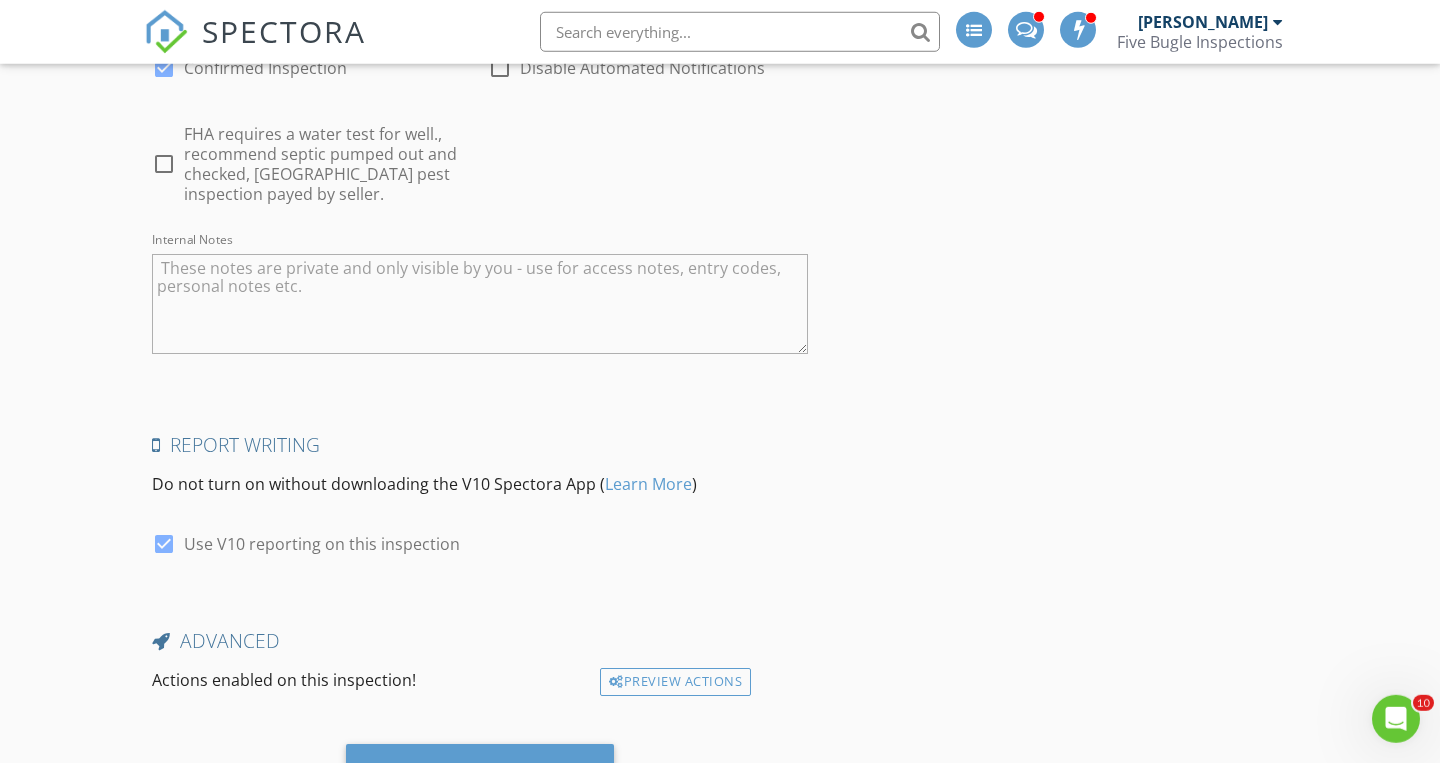 scroll, scrollTop: 3744, scrollLeft: 0, axis: vertical 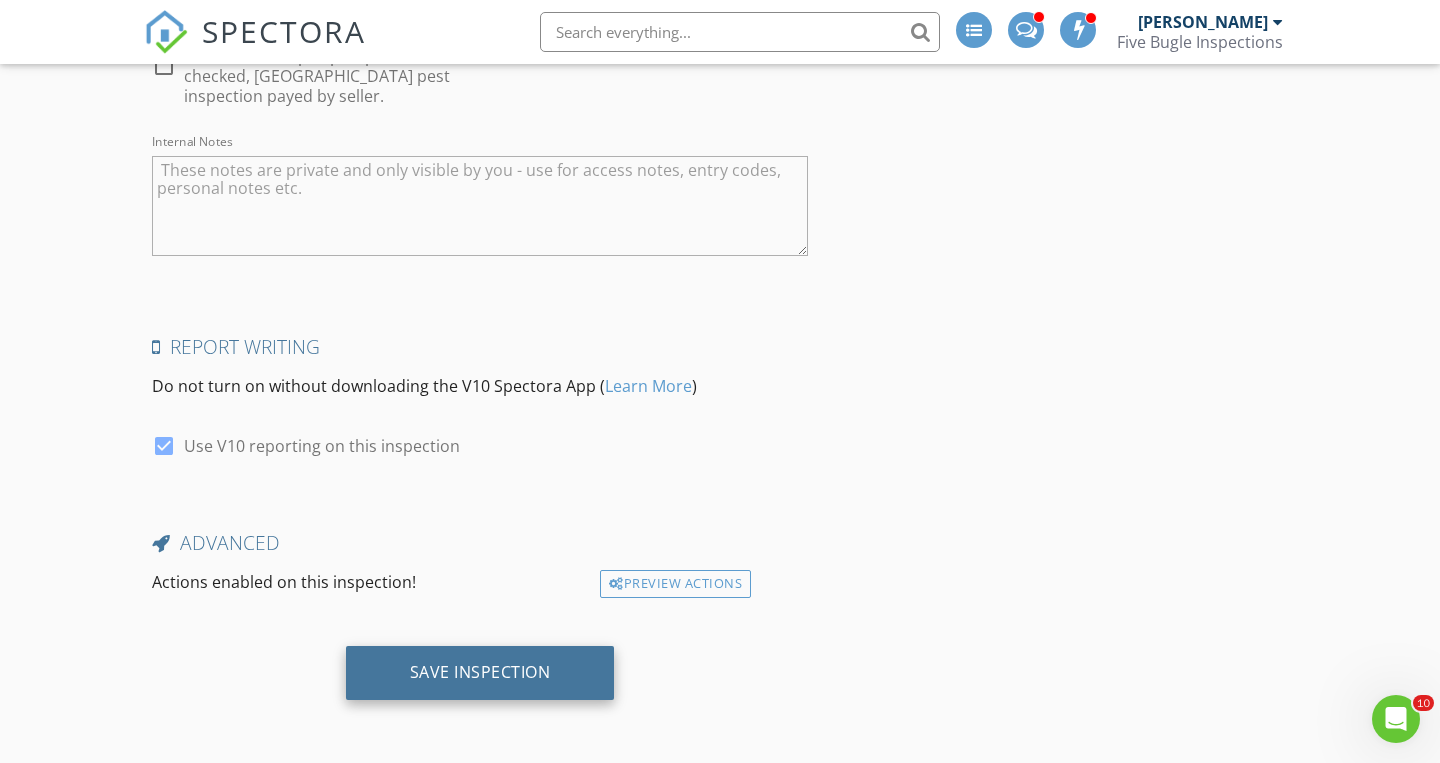 type on "500.00" 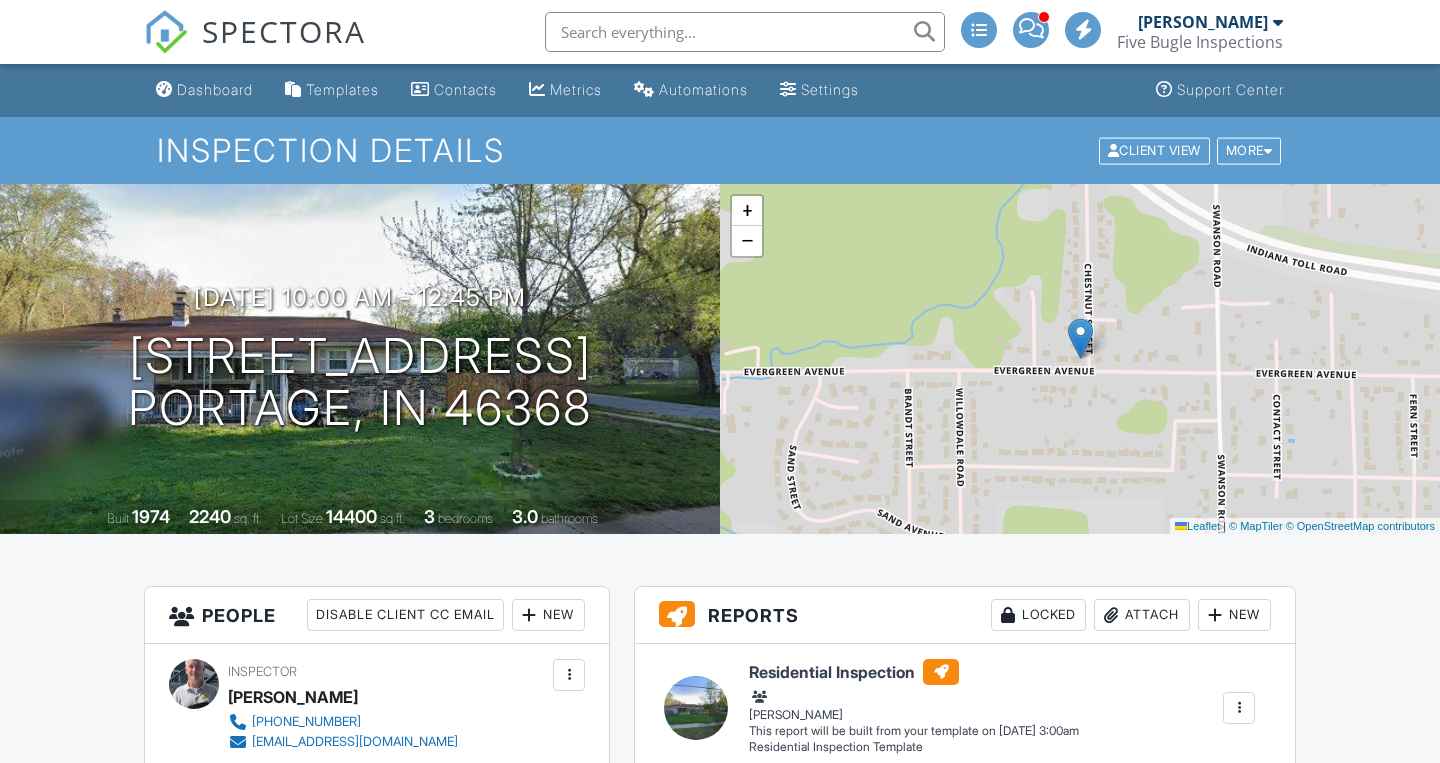 scroll, scrollTop: 0, scrollLeft: 0, axis: both 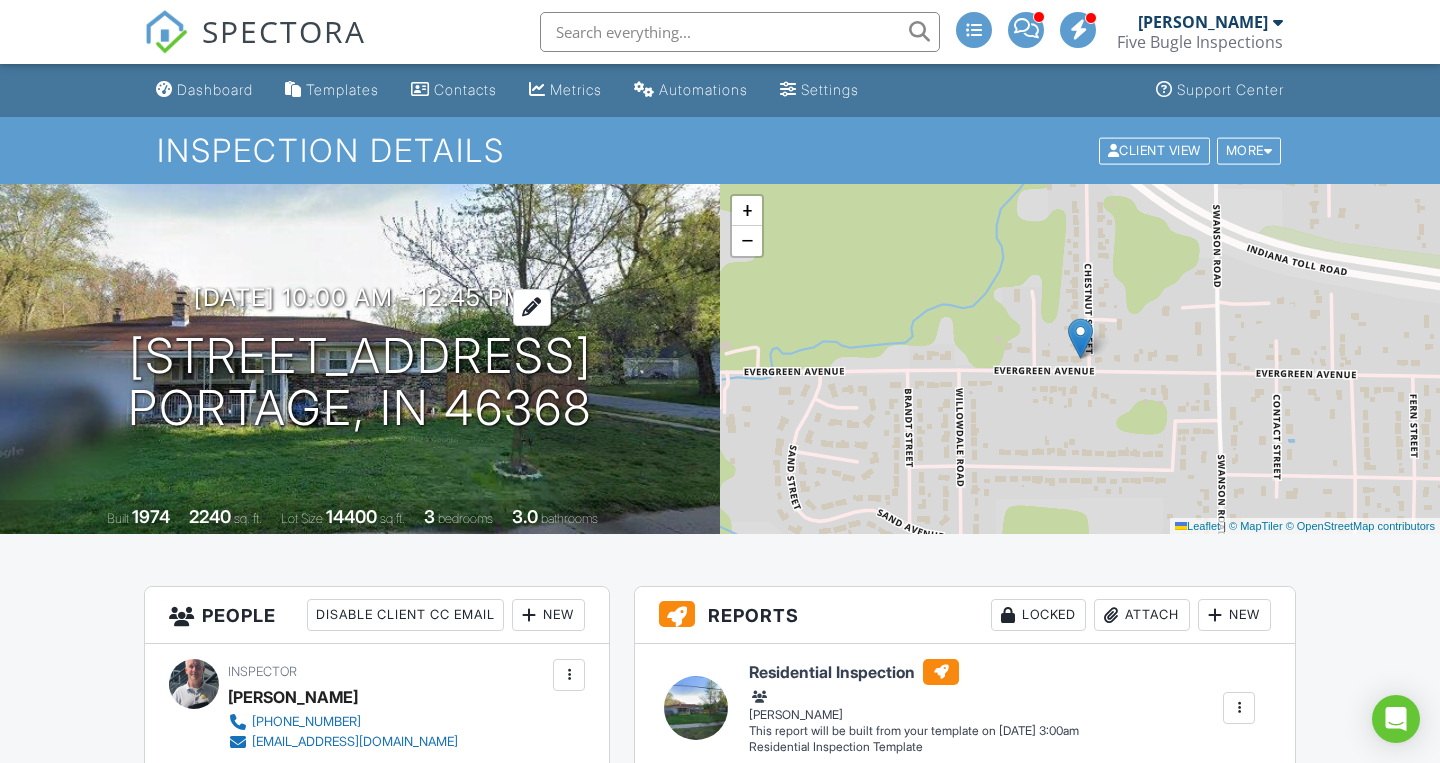 click on "07/21/2025 10:00 am
- 12:45 pm" at bounding box center [360, 297] 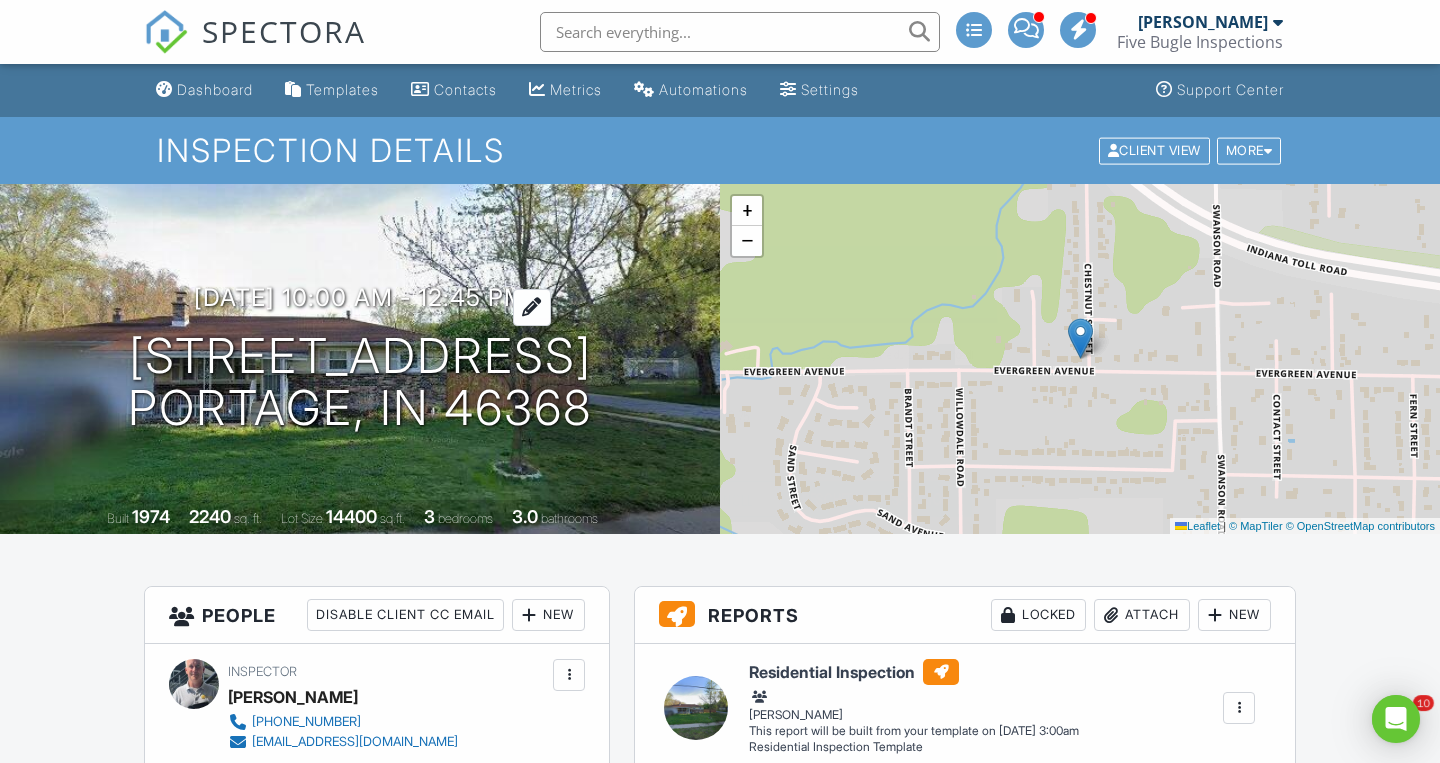scroll, scrollTop: 0, scrollLeft: 0, axis: both 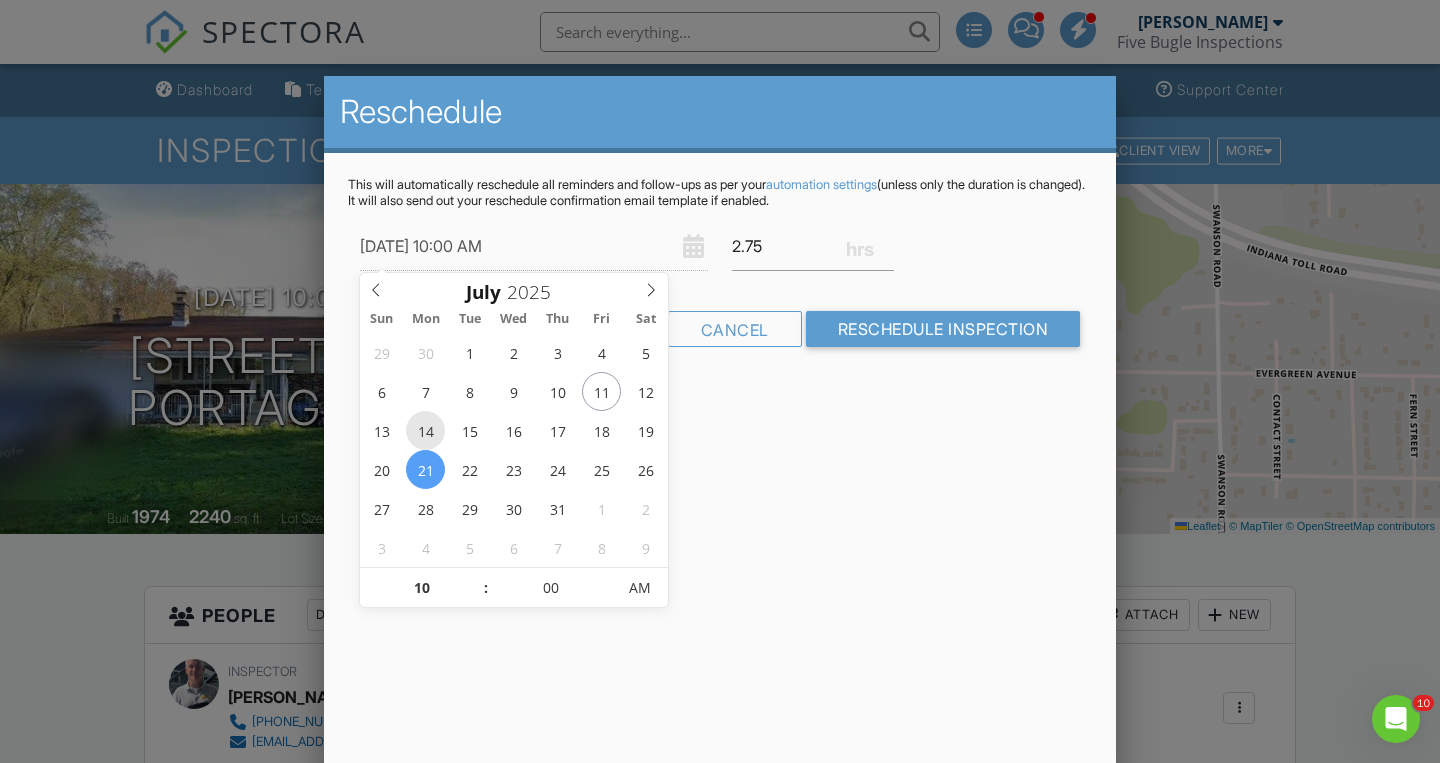 type on "[DATE] 10:00 AM" 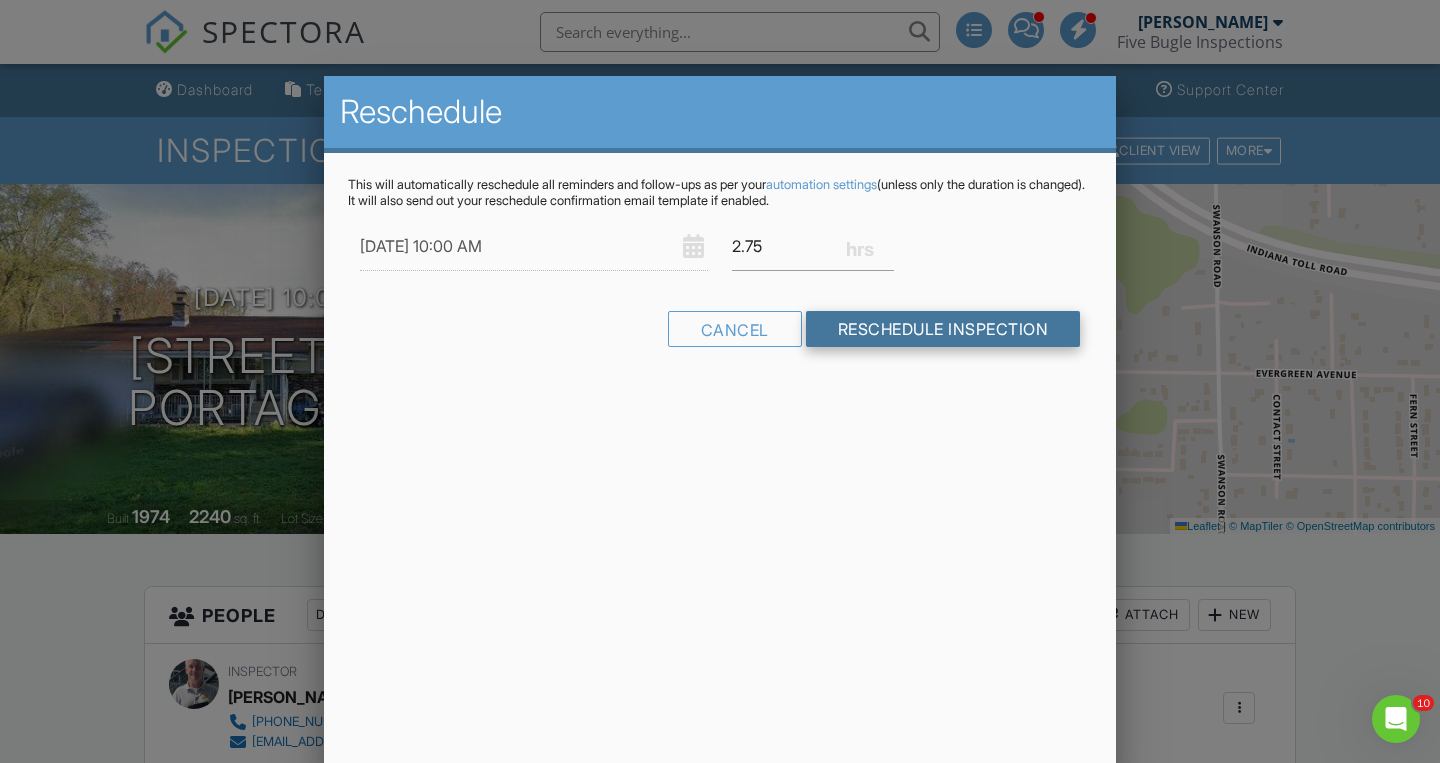 click on "Reschedule Inspection" at bounding box center [943, 329] 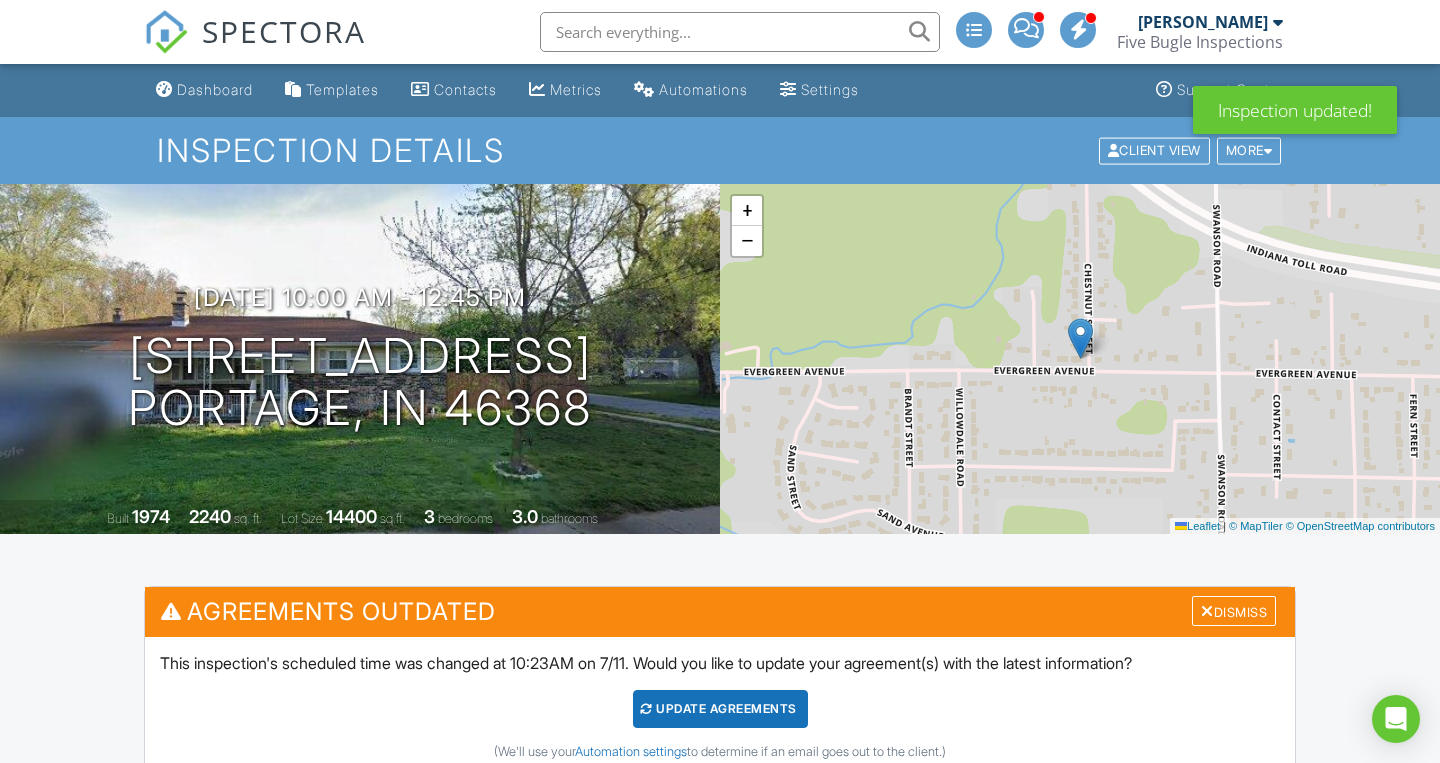 scroll, scrollTop: 0, scrollLeft: 0, axis: both 